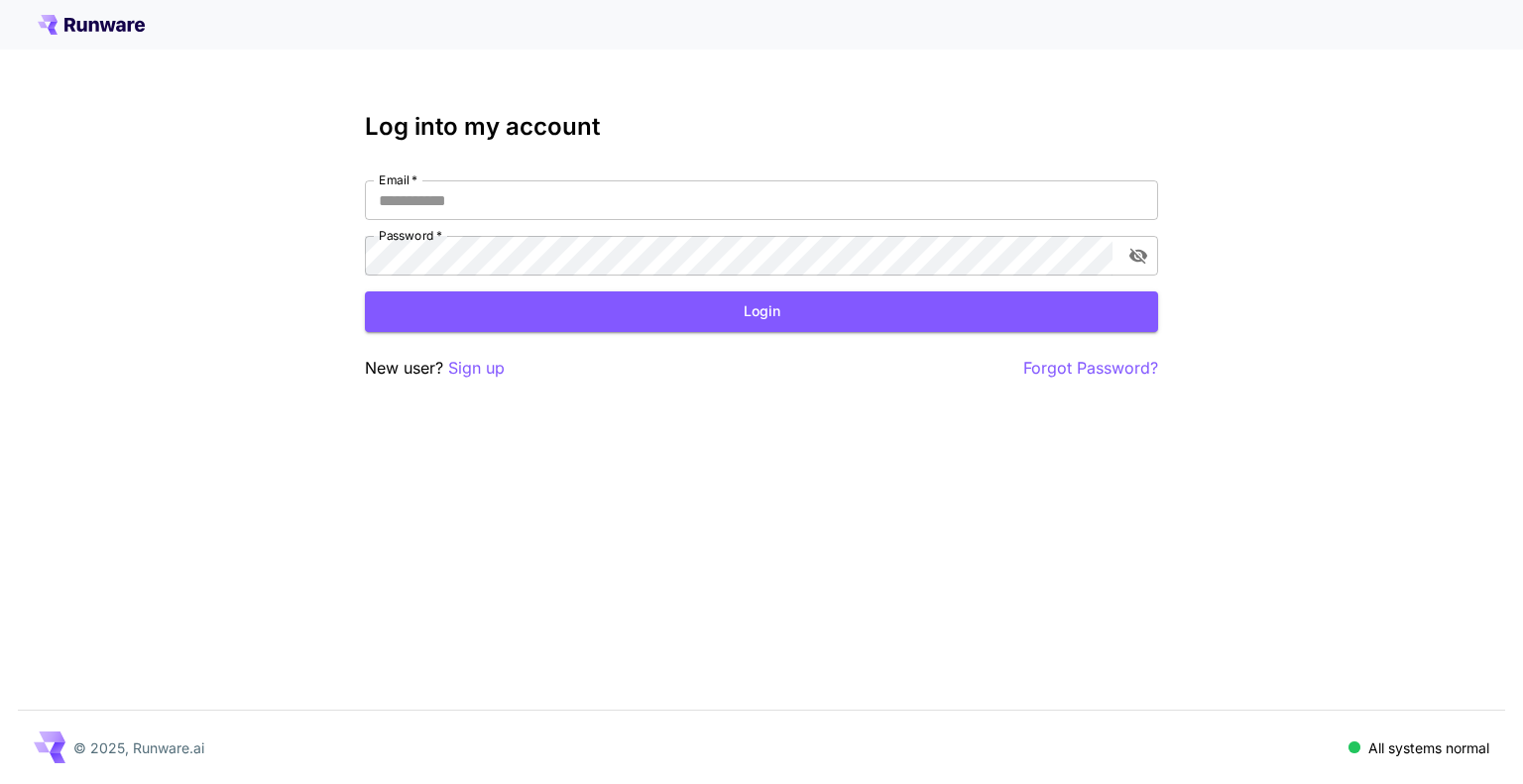 scroll, scrollTop: 0, scrollLeft: 0, axis: both 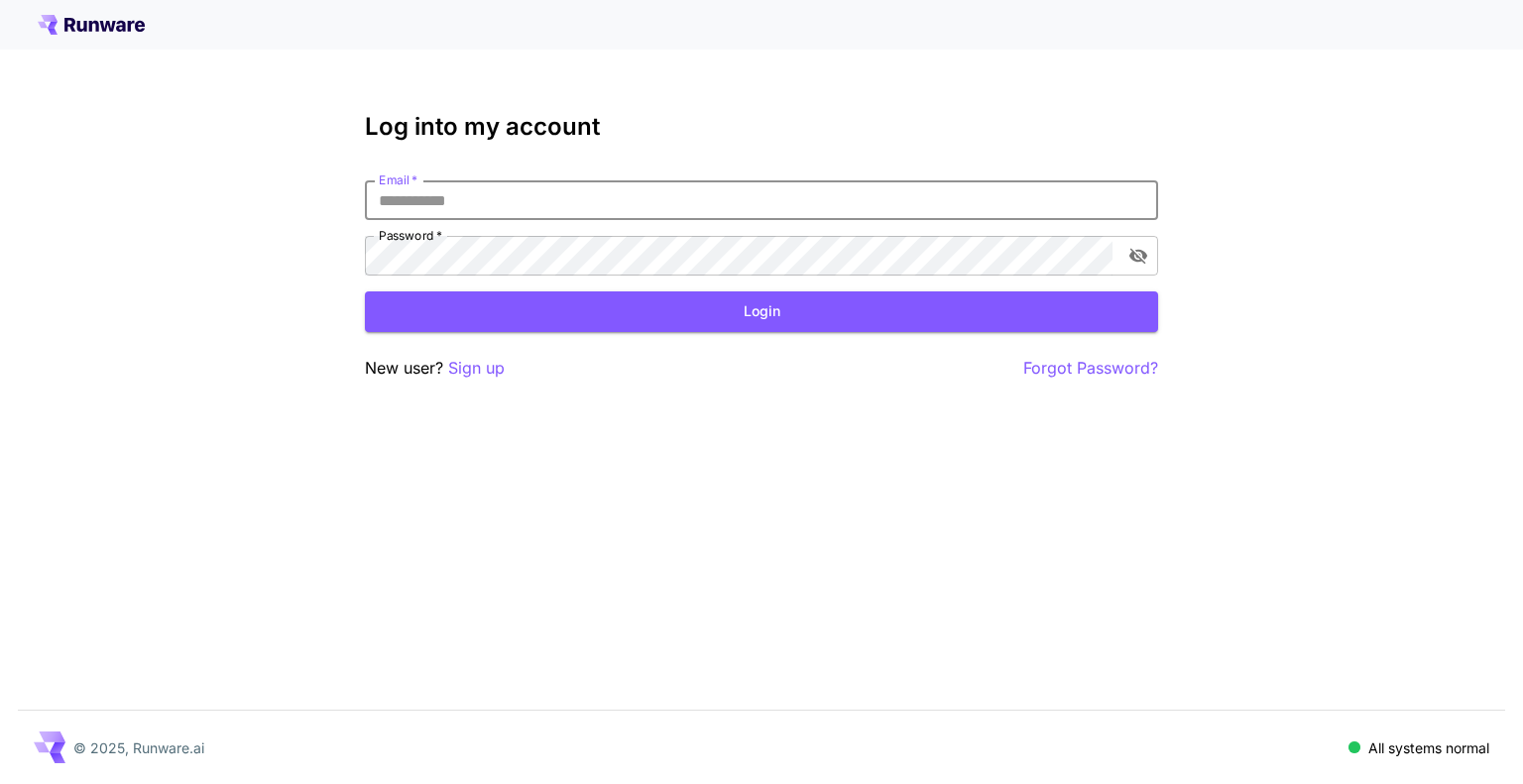 click on "Email   *" at bounding box center [762, 200] 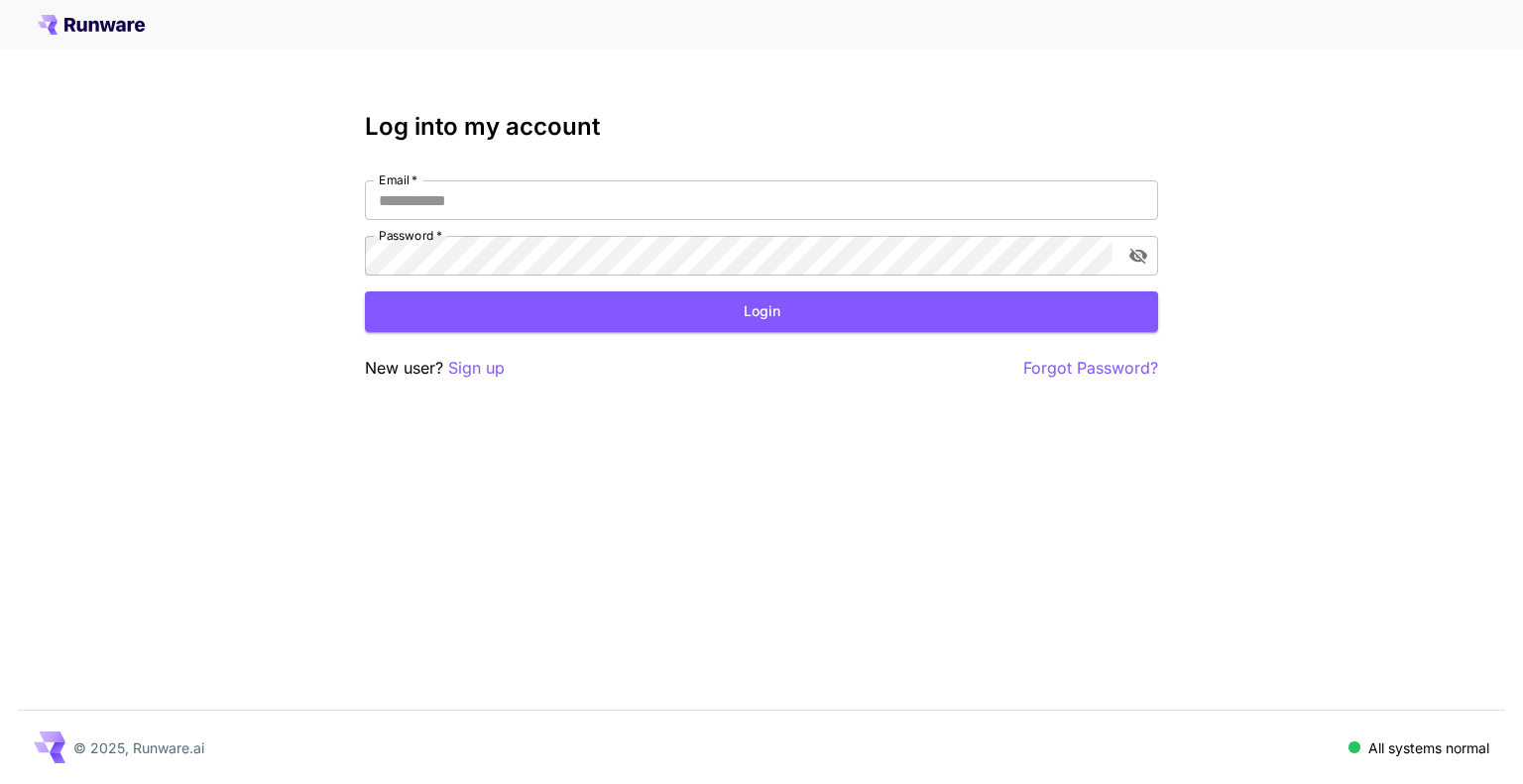 click on "New user?   Sign up" at bounding box center (434, 368) 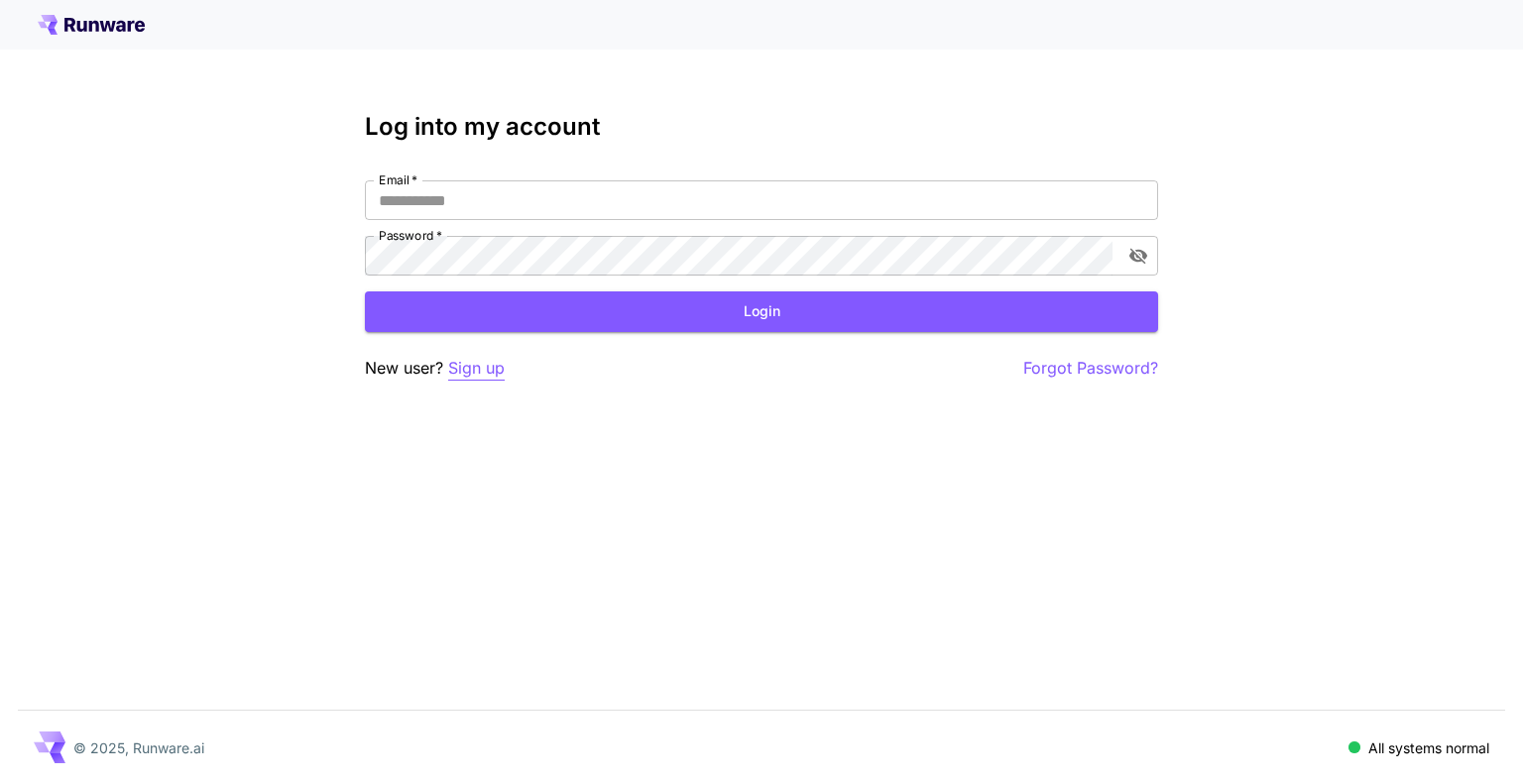 click on "Sign up" at bounding box center [476, 368] 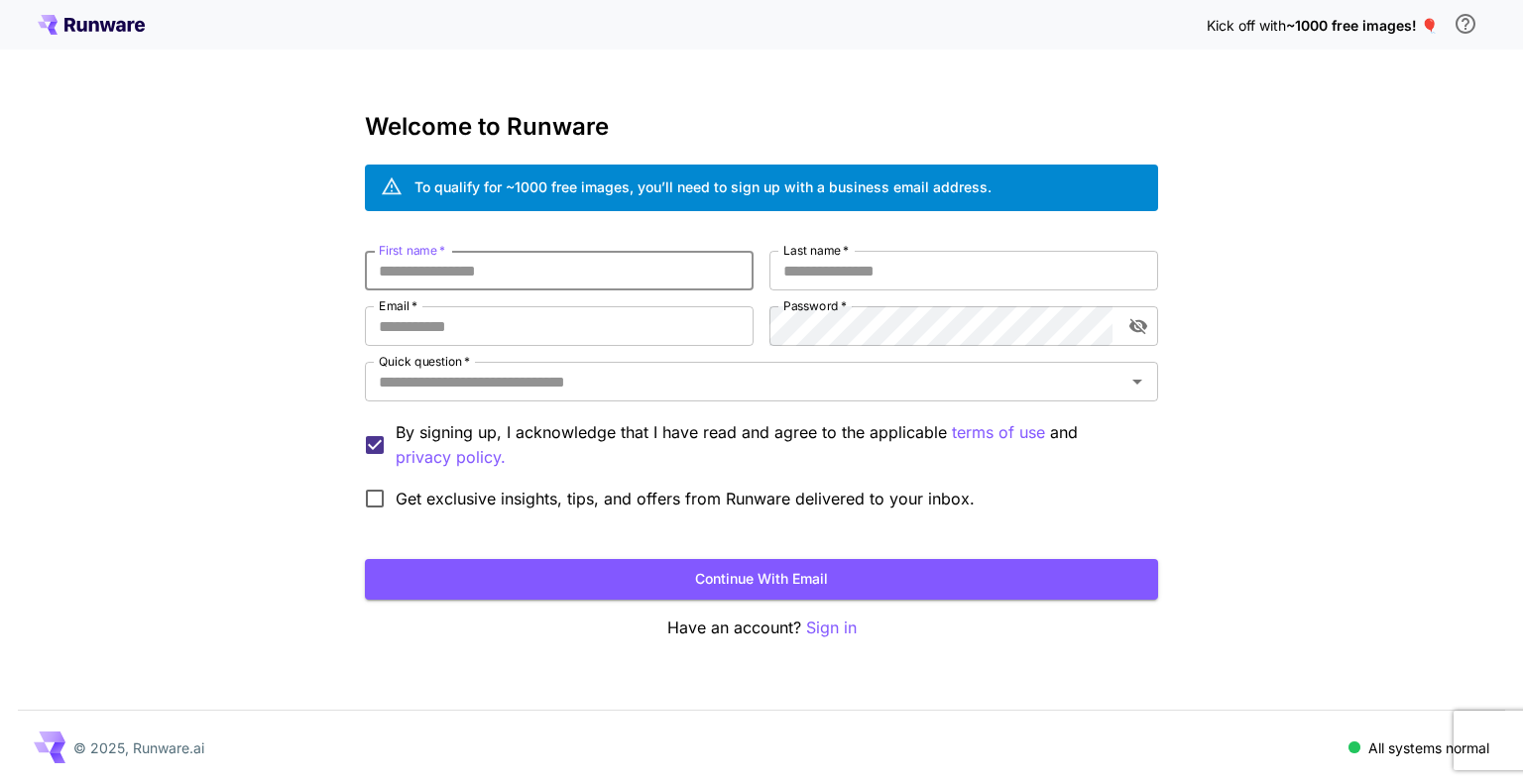 click on "First name   *" at bounding box center (559, 271) 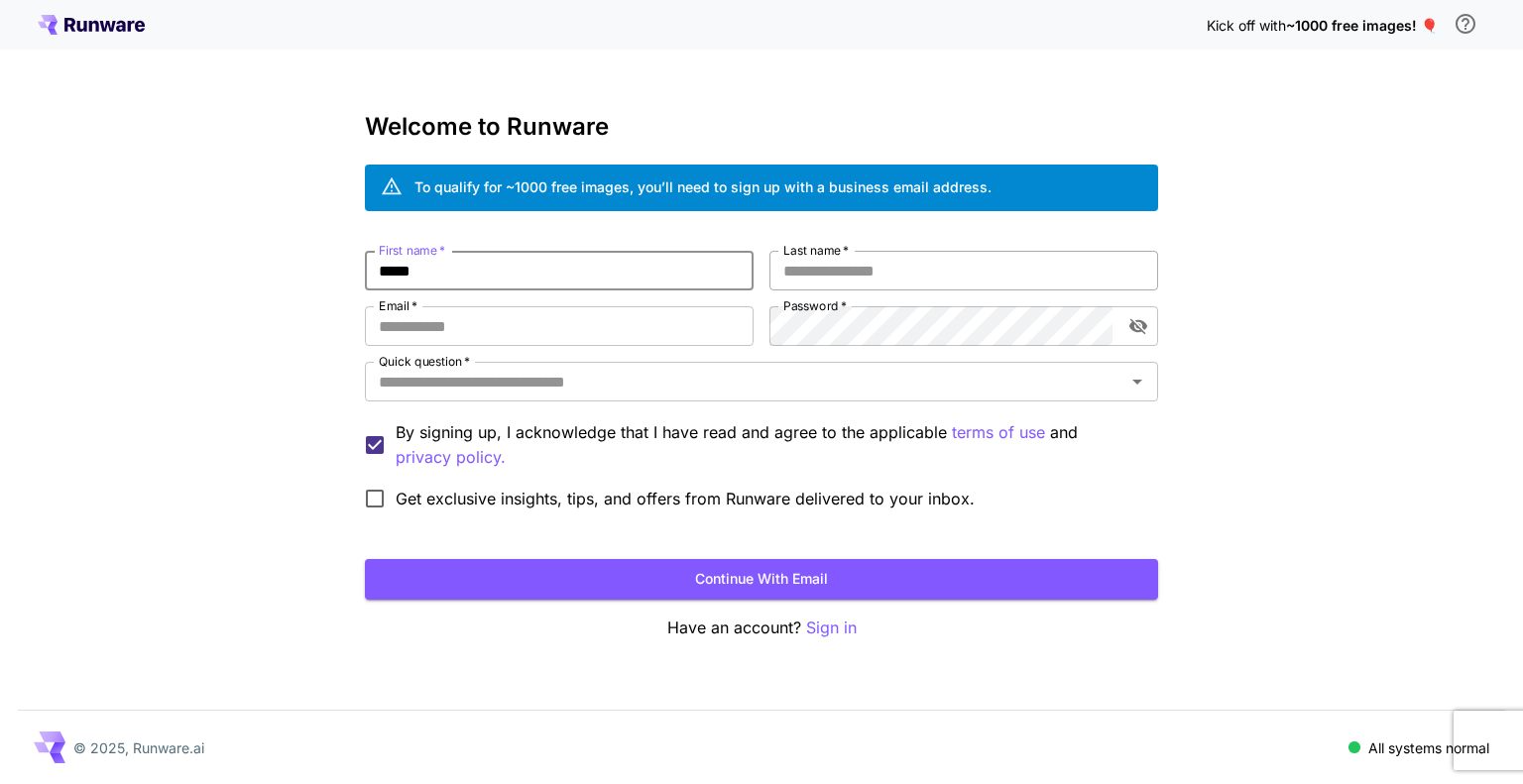 type on "*****" 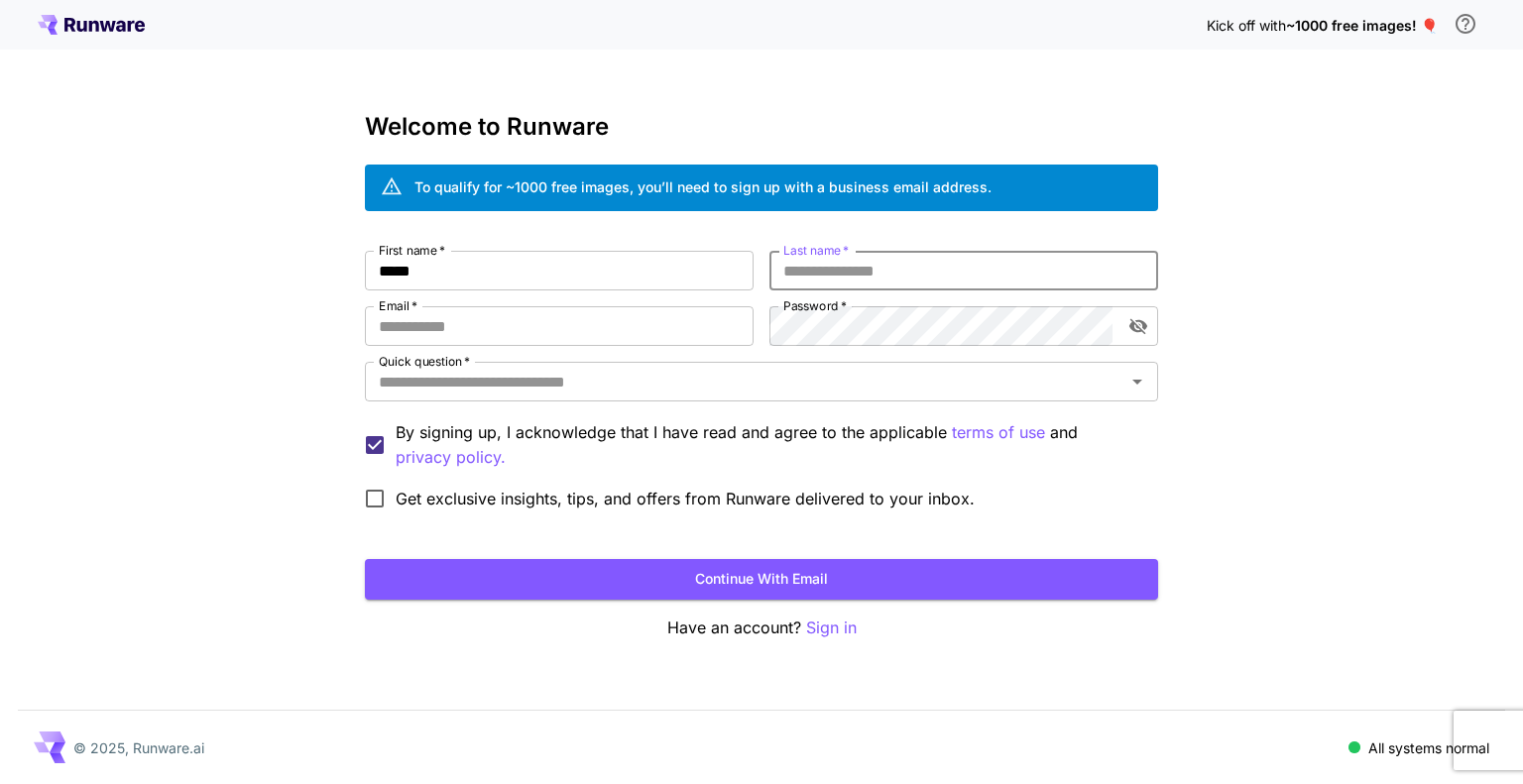 click on "Last name   *" at bounding box center [964, 271] 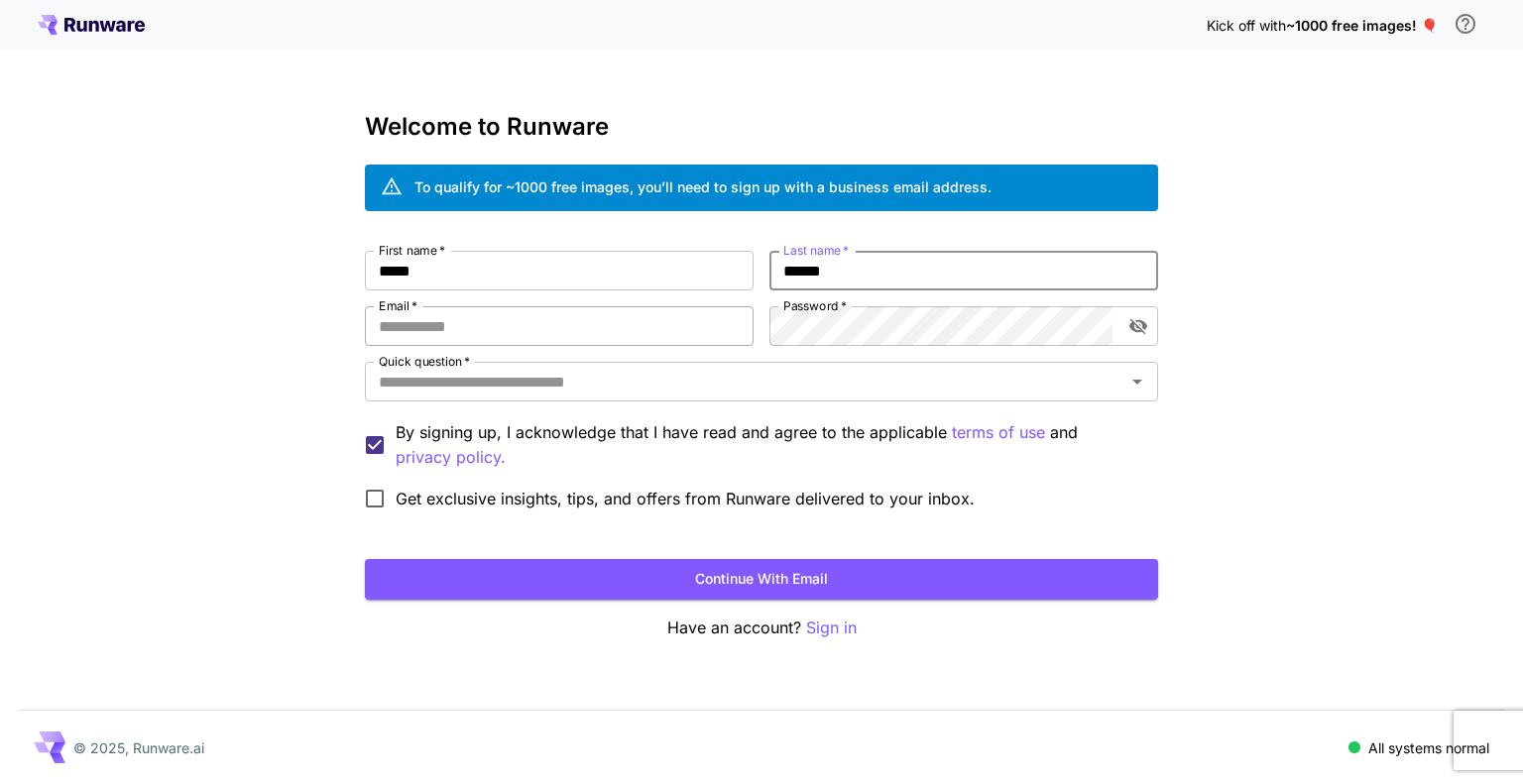 type on "******" 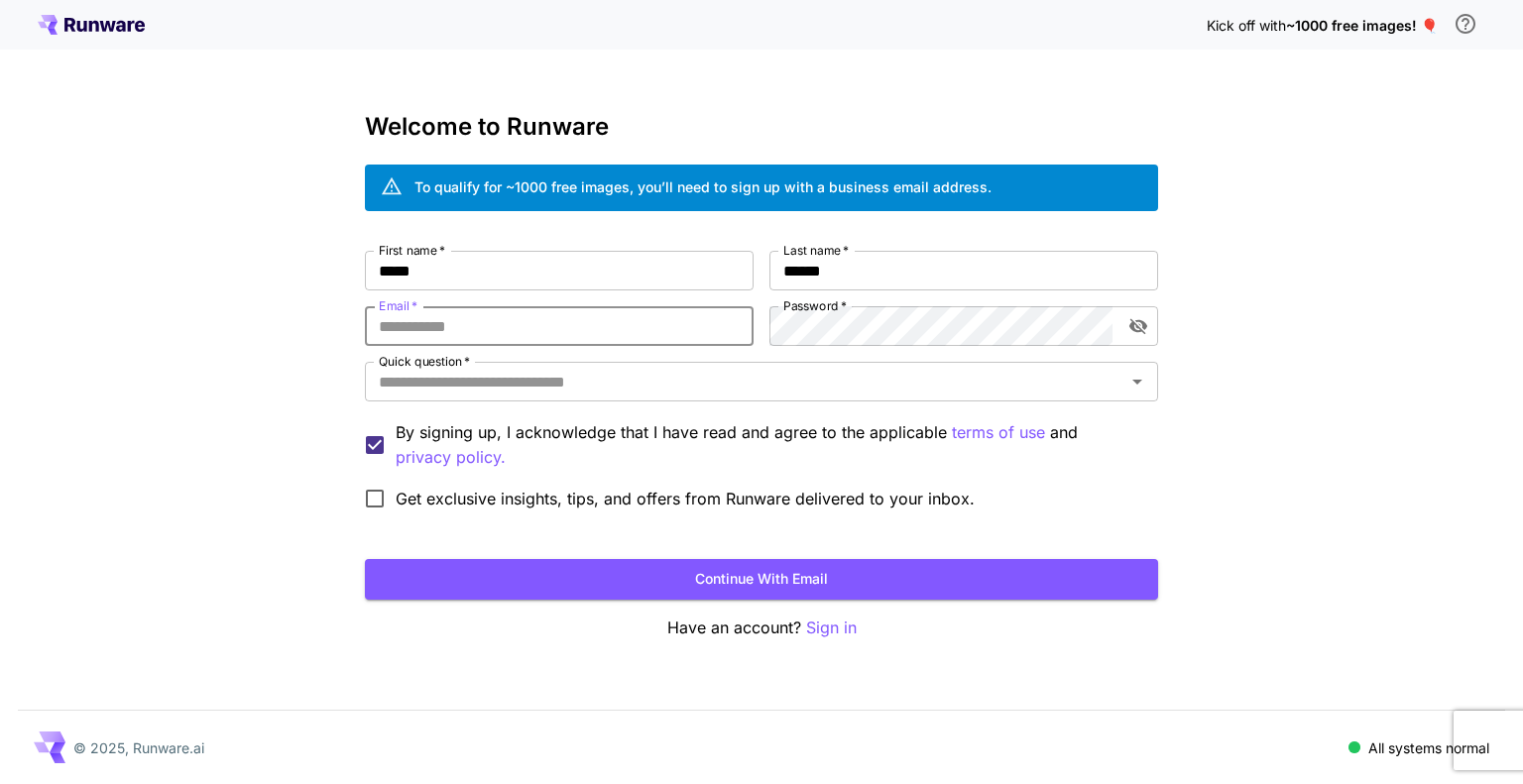 click on "Email   *" at bounding box center (559, 326) 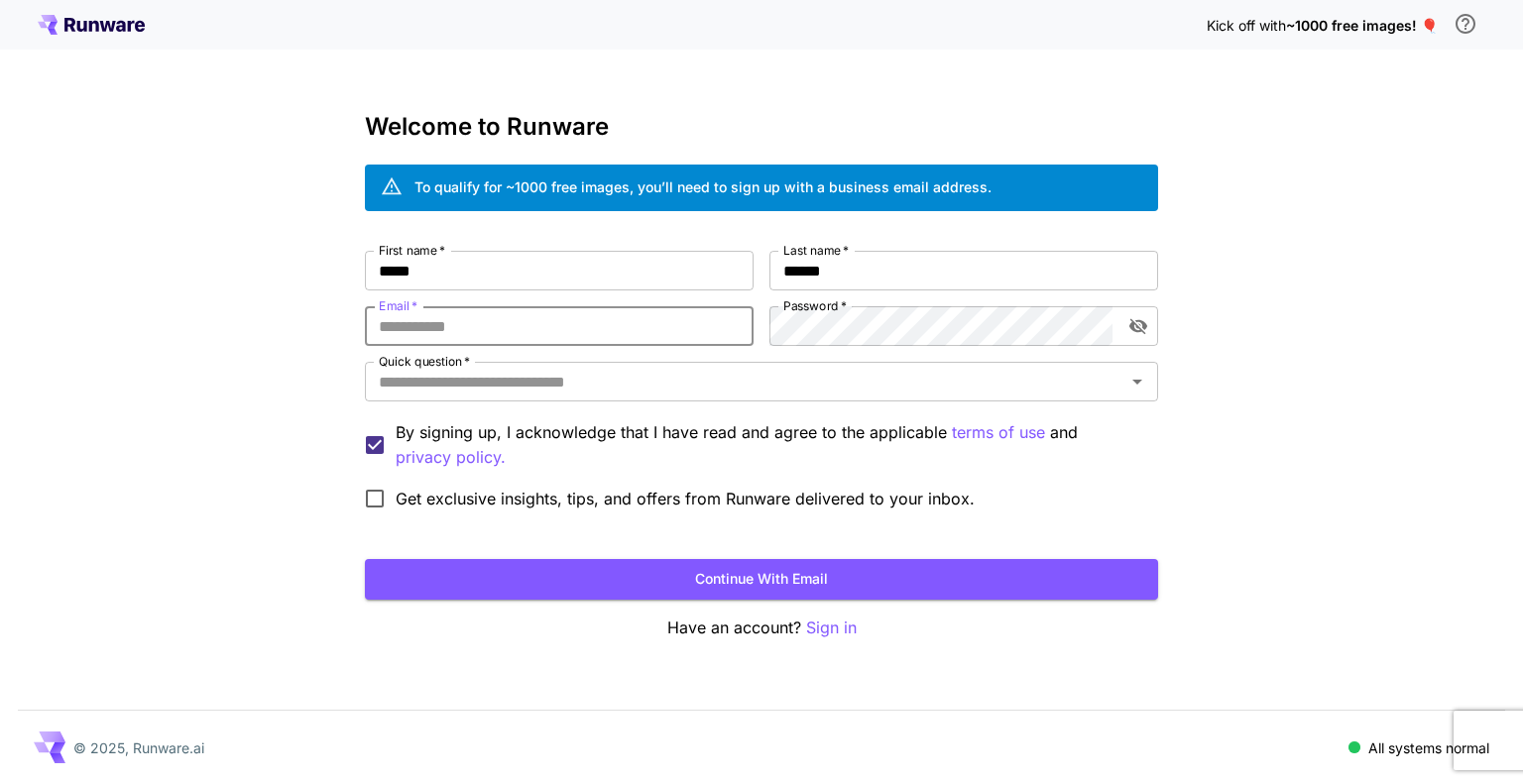 type on "**********" 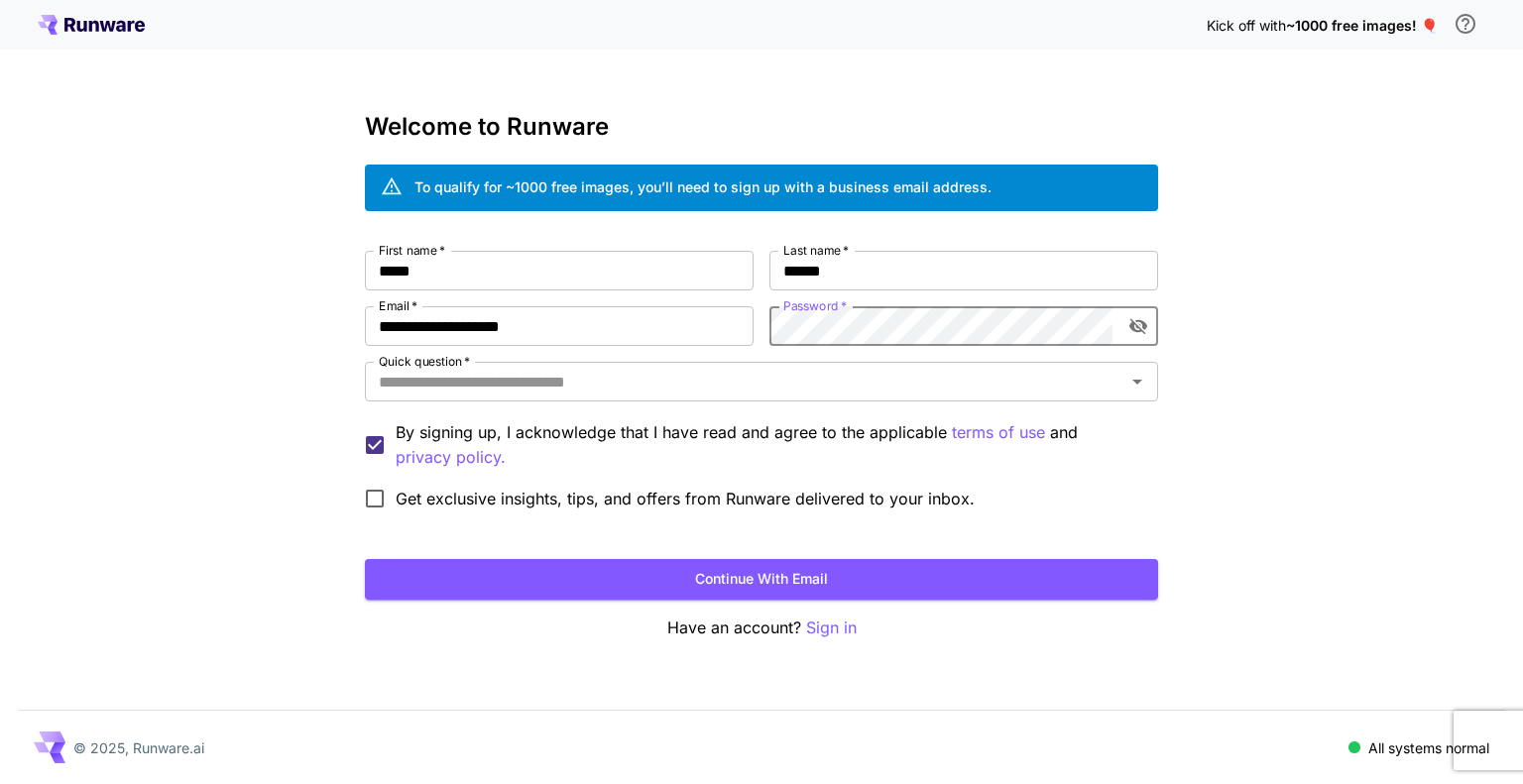click on "**********" at bounding box center [762, 385] 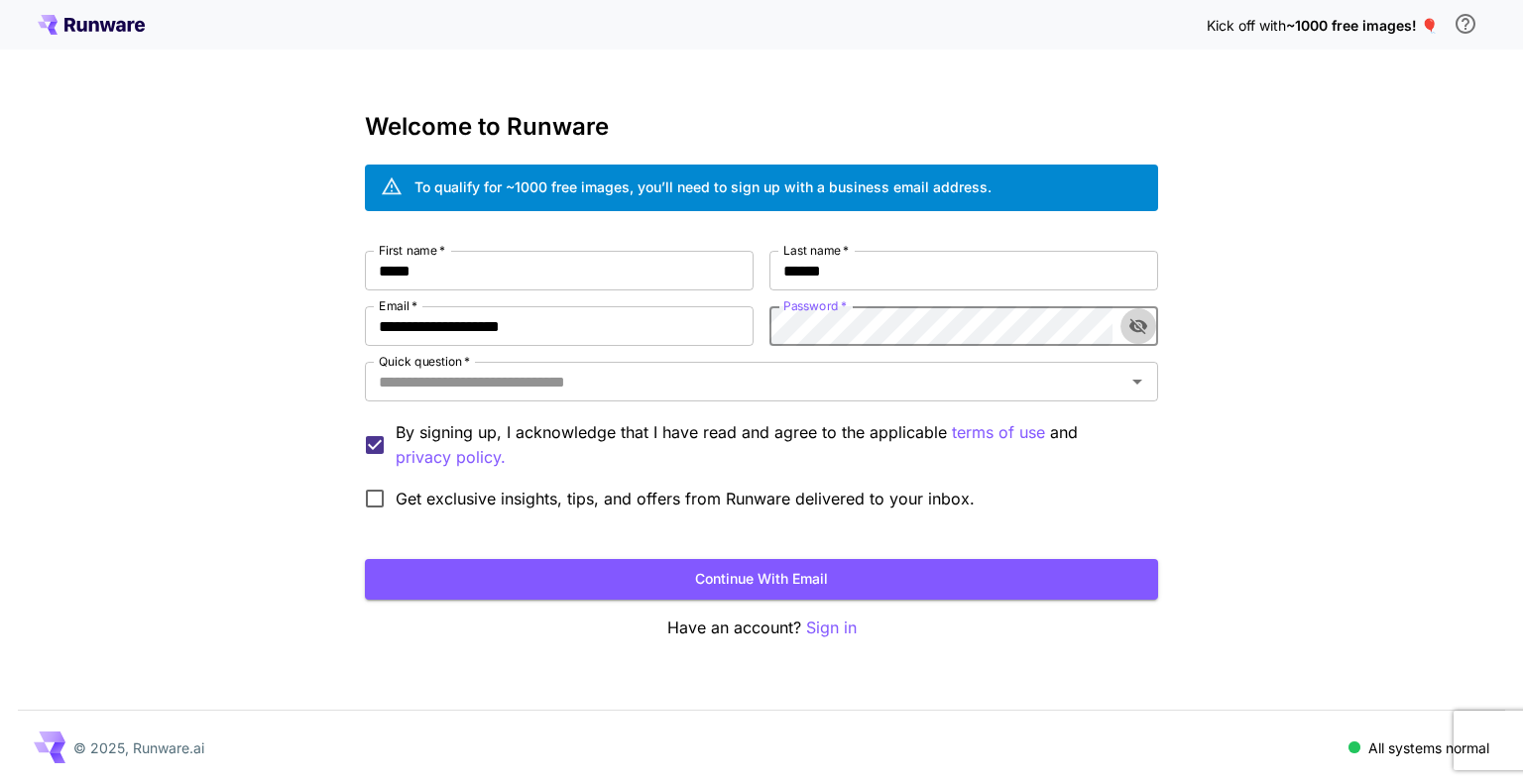 click 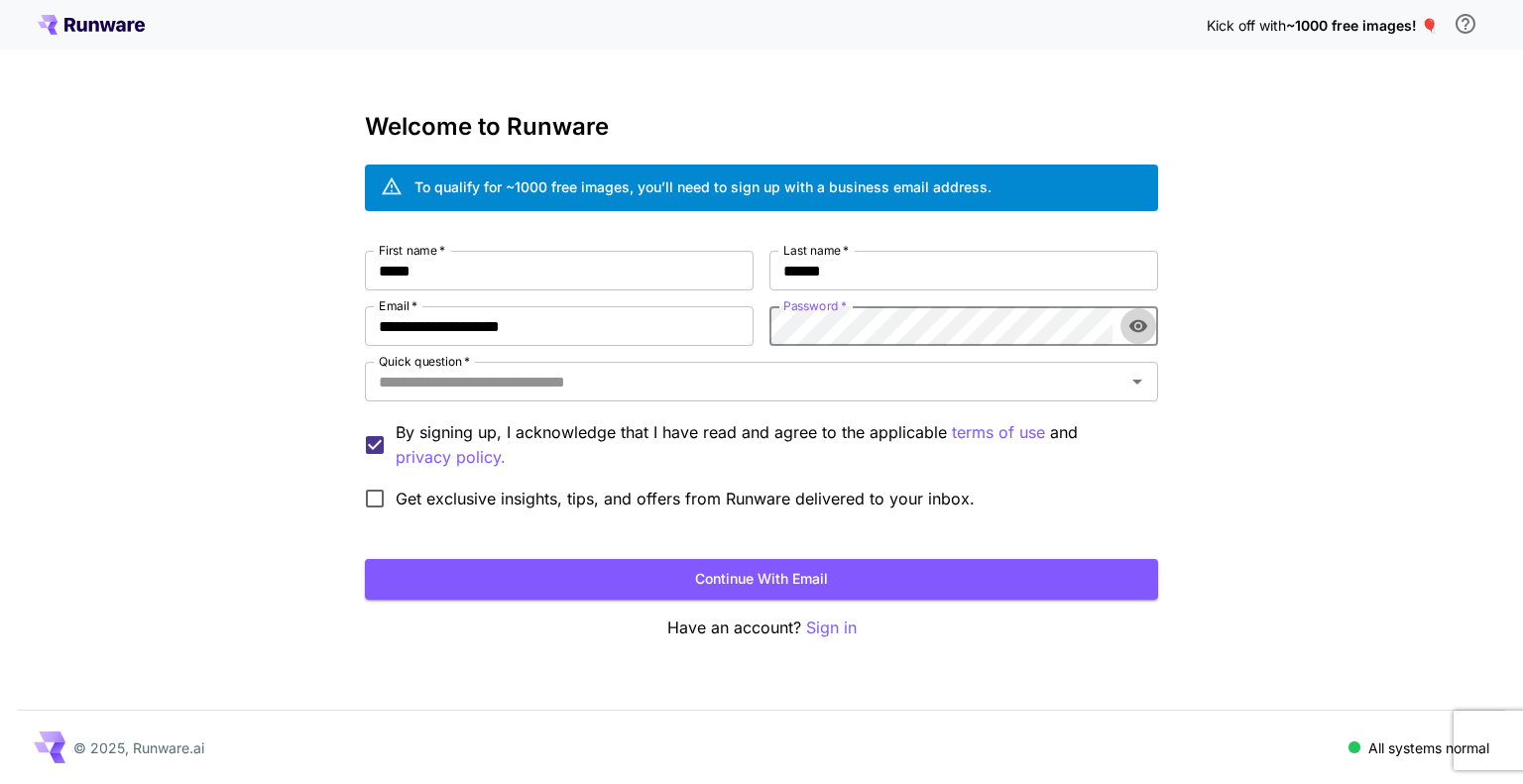 click 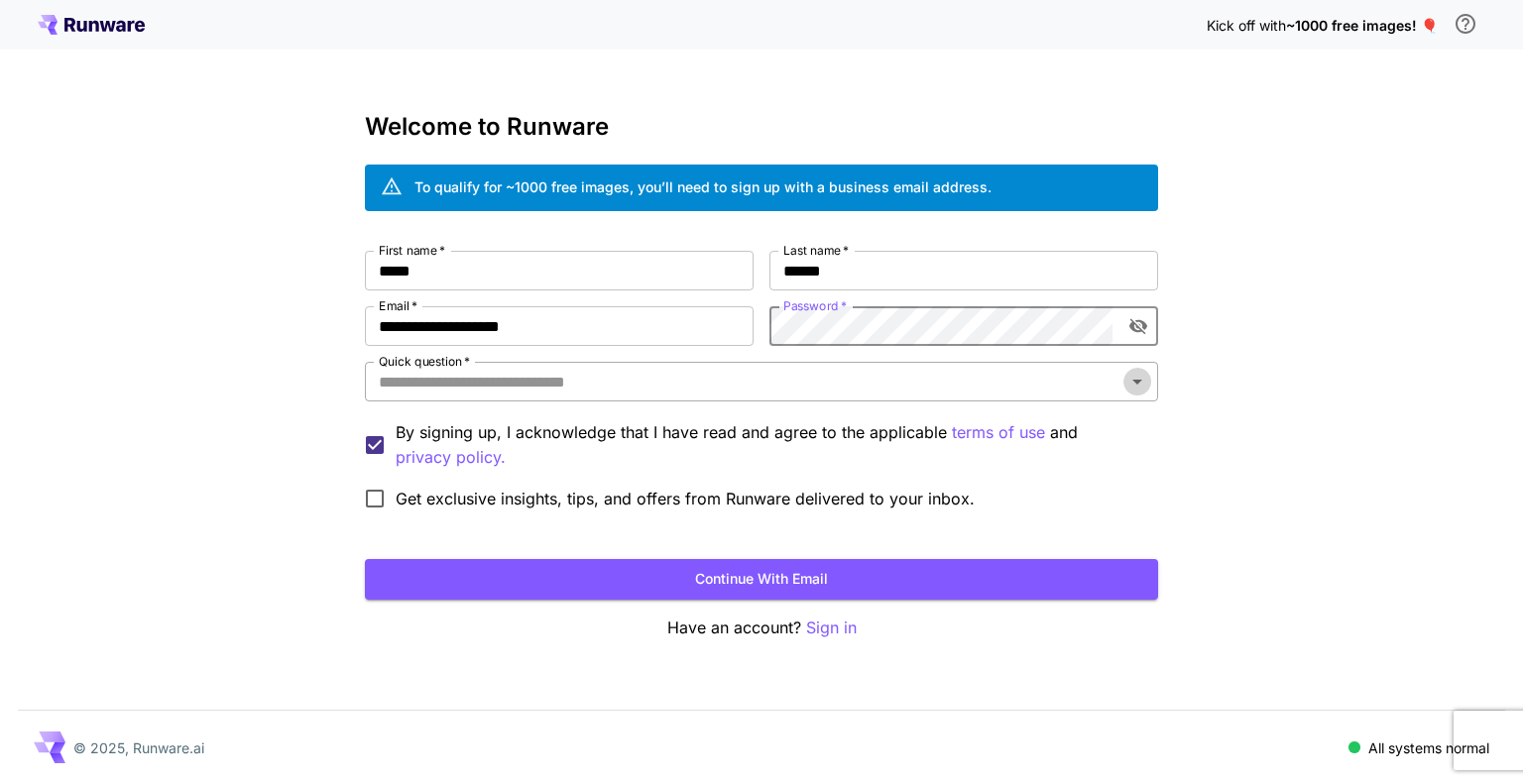 click 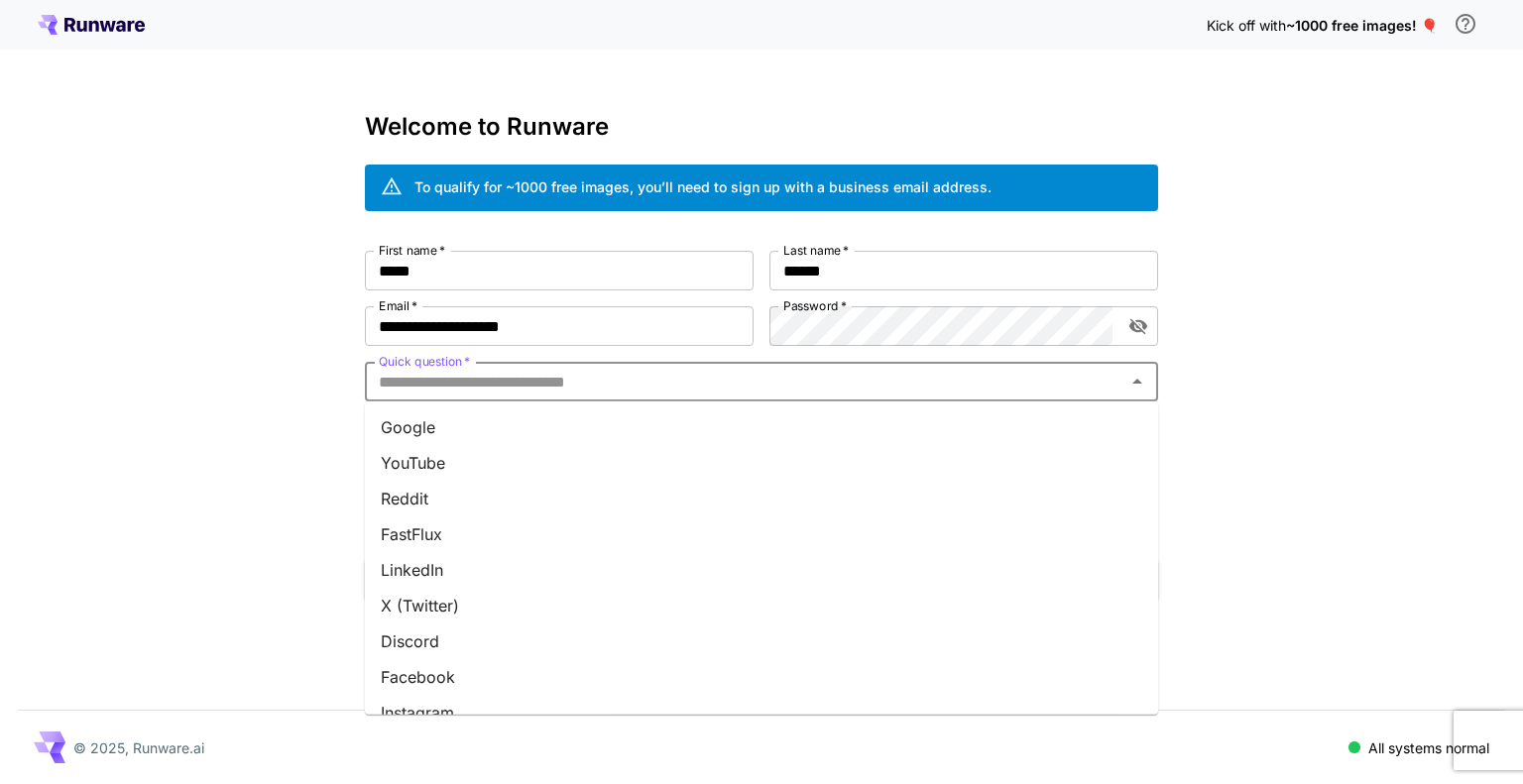 click on "Google" at bounding box center (762, 427) 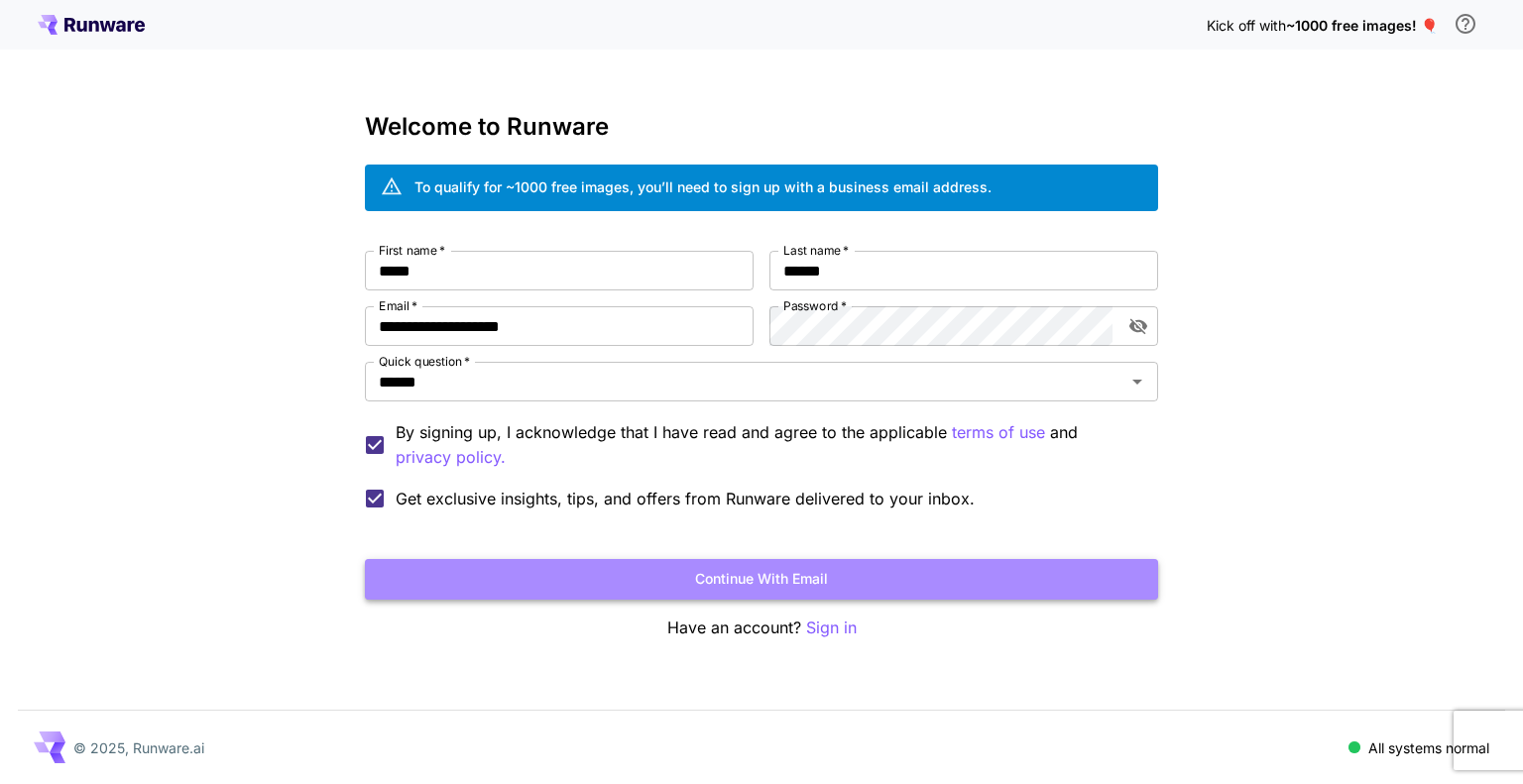 click on "Continue with email" at bounding box center [762, 579] 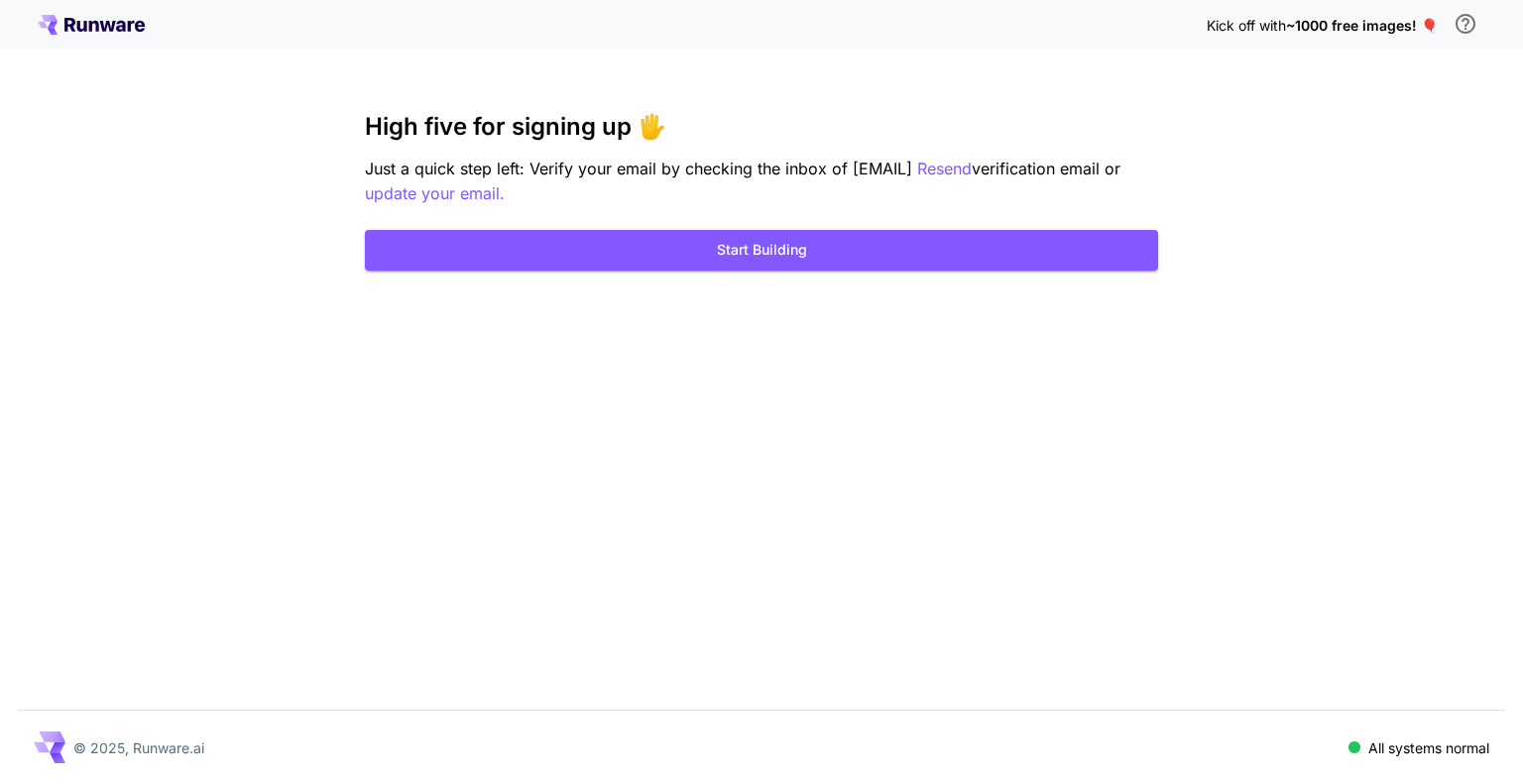 scroll, scrollTop: 0, scrollLeft: 0, axis: both 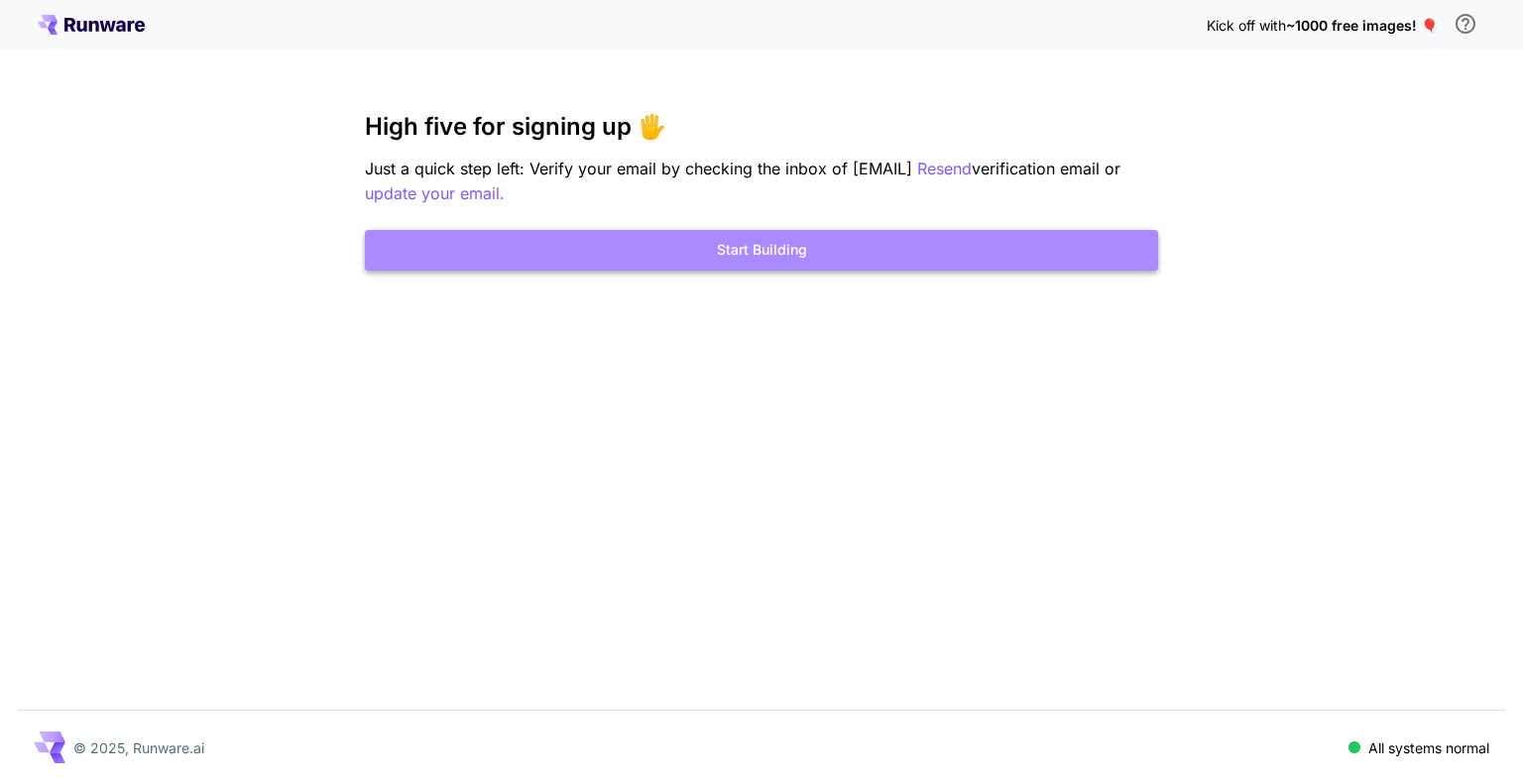 click on "Start Building" at bounding box center [762, 250] 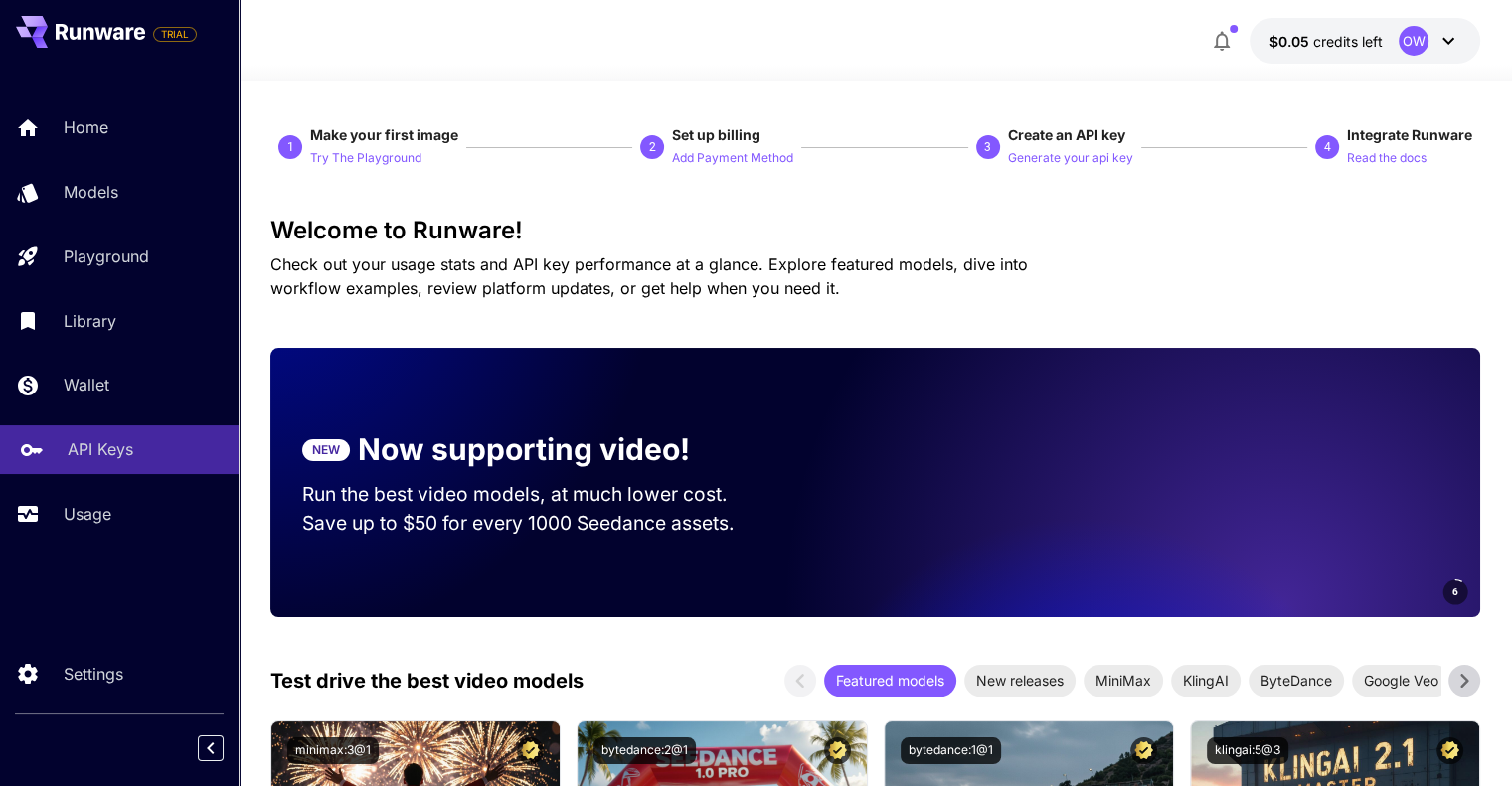 click on "API Keys" at bounding box center [100, 449] 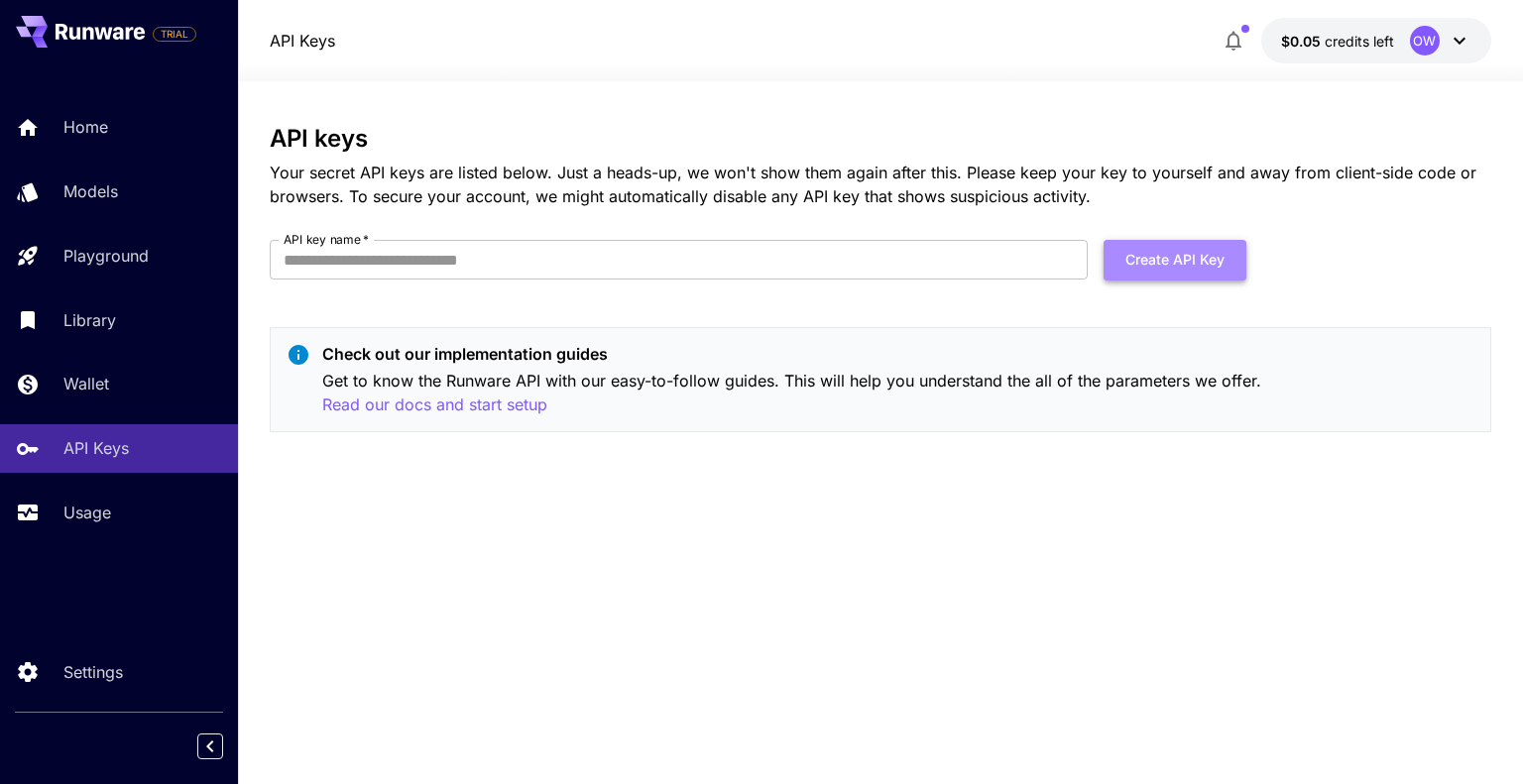 click on "Create API Key" at bounding box center [1175, 260] 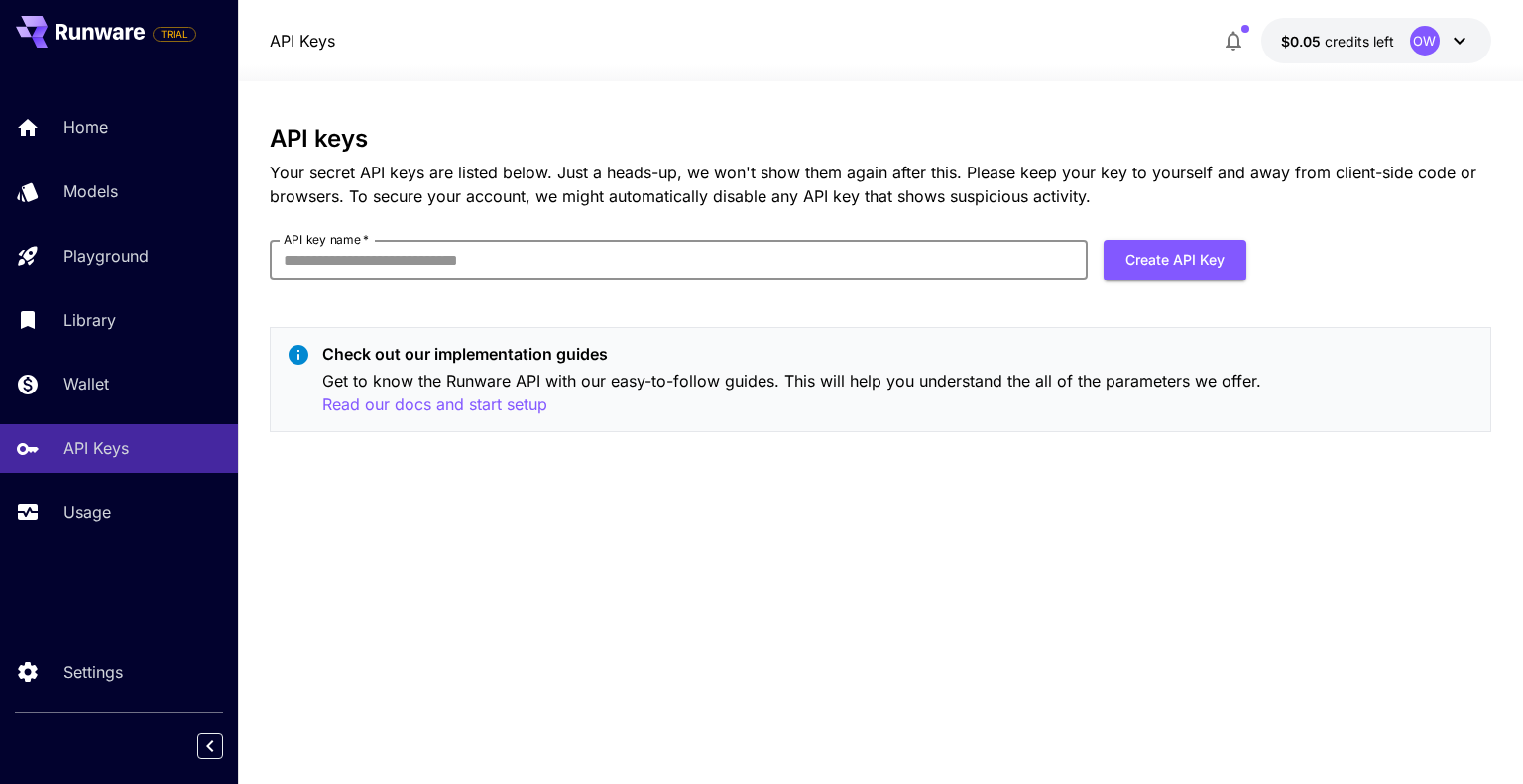 click on "API key name   *" at bounding box center (678, 260) 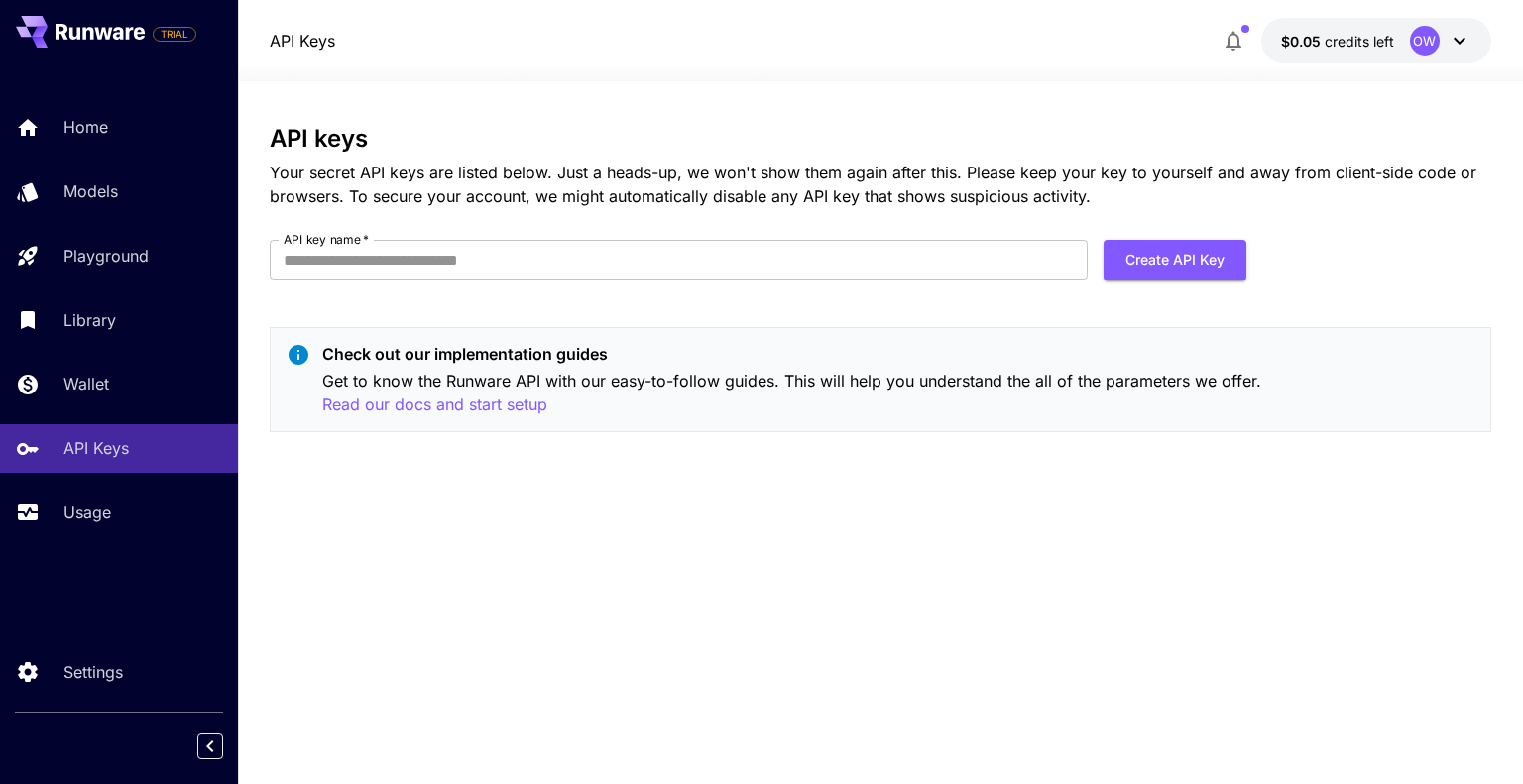 click on "API keys Your secret API keys are listed below. Just a heads-up, we won't show them again after this. Please keep your key to yourself and away from client-side code or browsers. To secure your account, we might automatically disable any API key that shows suspicious activity. API key name   * API key name   * Create API Key Check out our implementation guides Get to know the Runware API with our easy-to-follow guides. This will help you understand the all of the parameters we offer.   Read our docs and start setup" at bounding box center (879, 432) 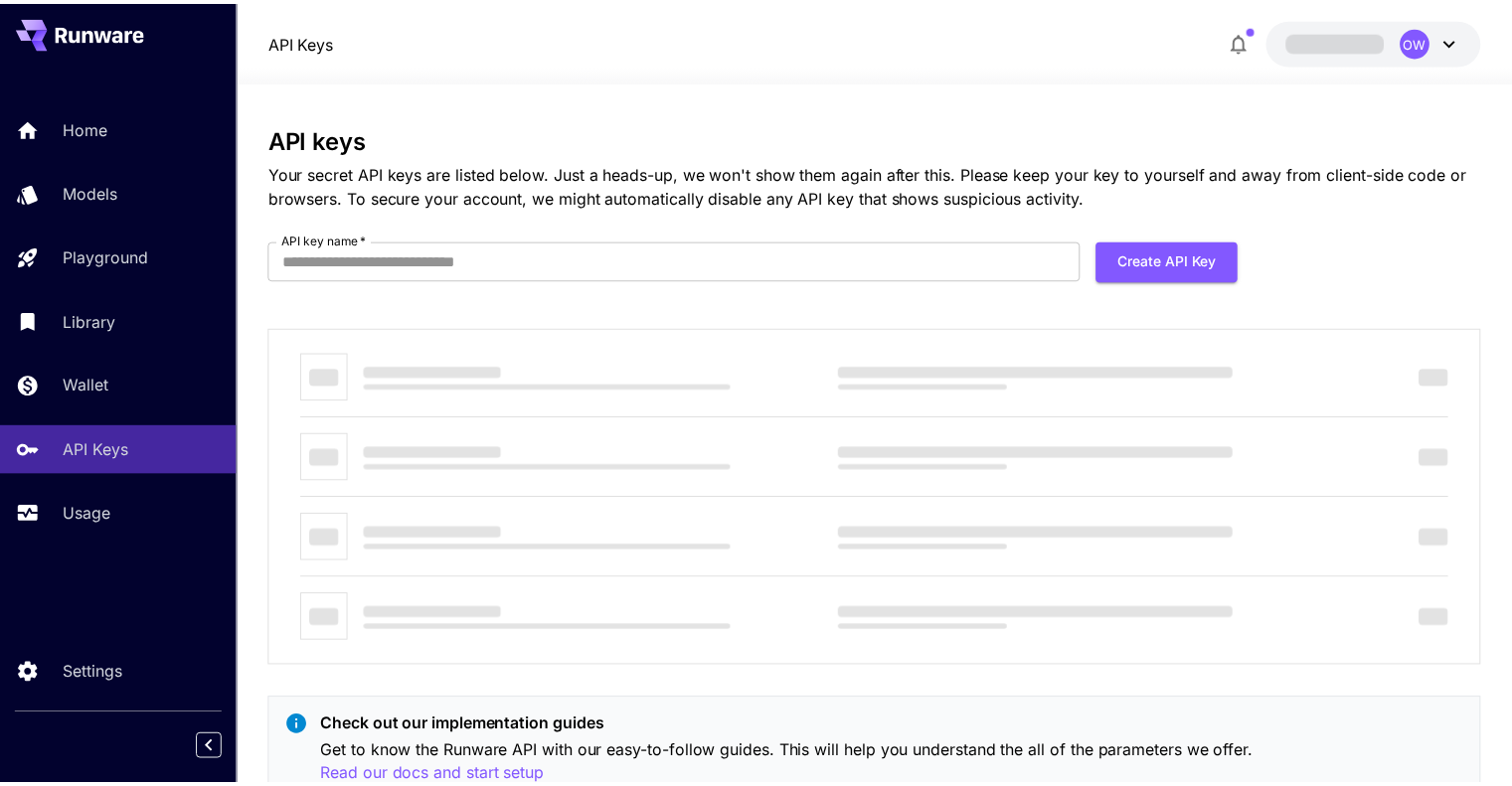 scroll, scrollTop: 0, scrollLeft: 0, axis: both 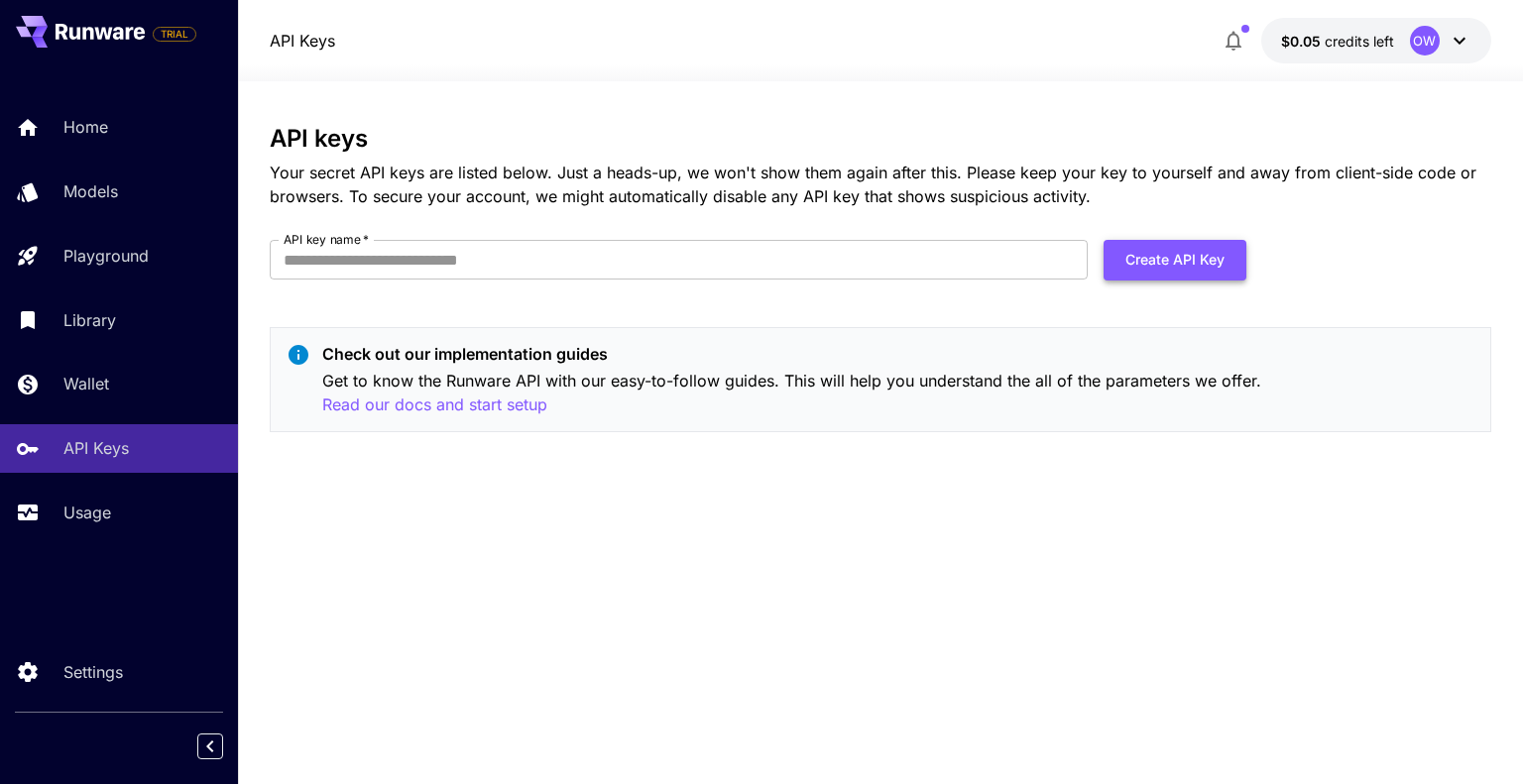 click on "Create API Key" at bounding box center (1175, 260) 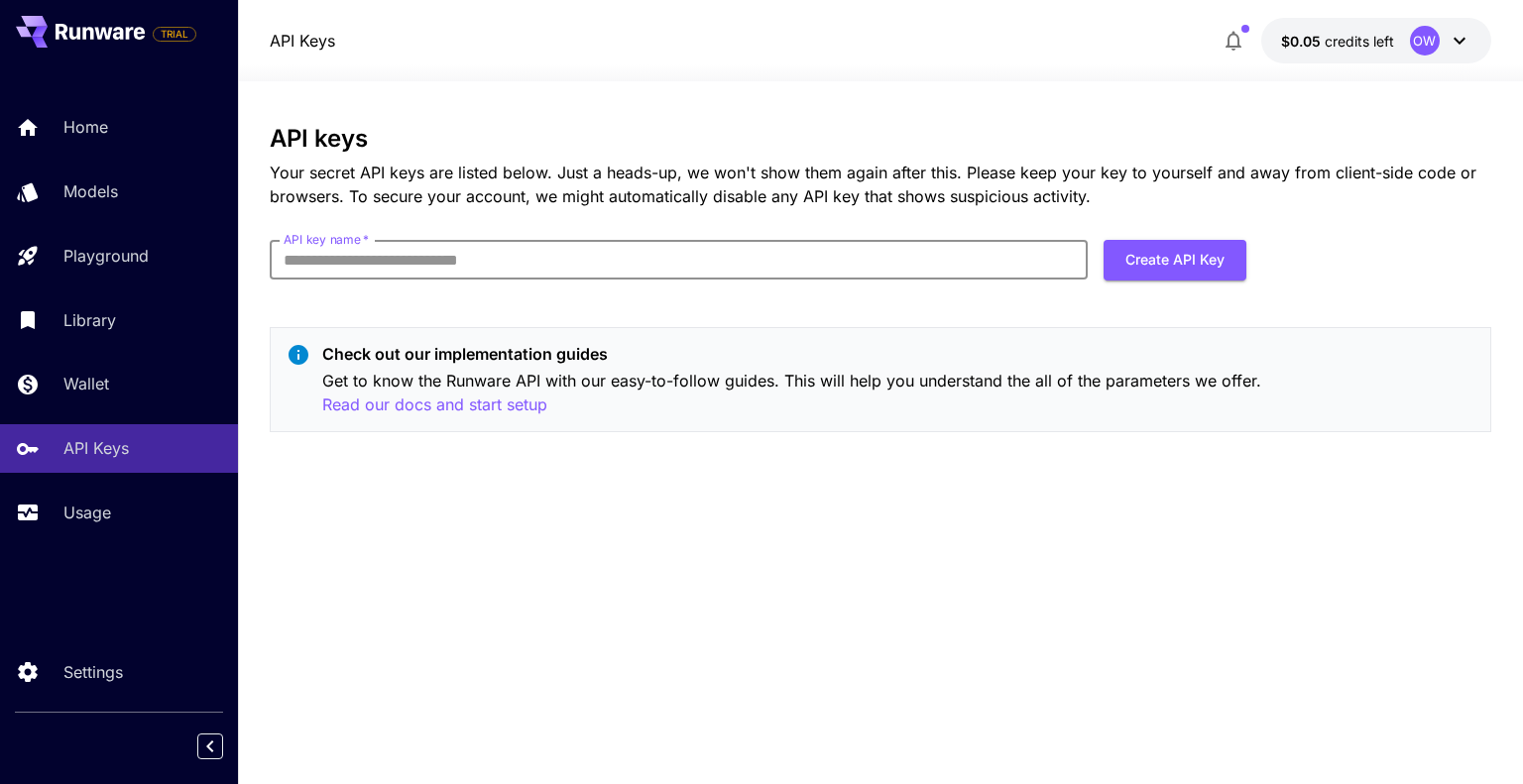 click on "API key name   *" at bounding box center [678, 260] 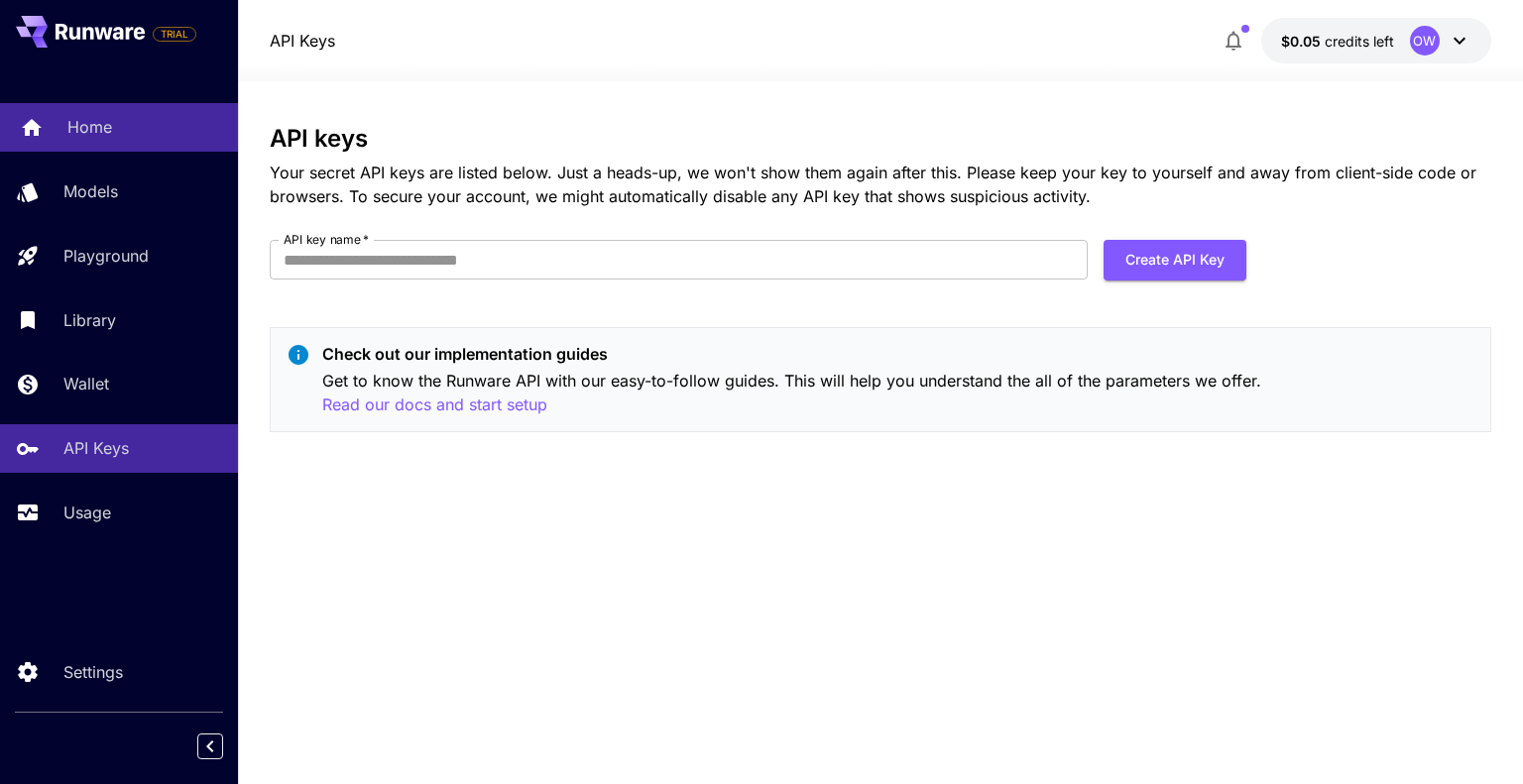 click on "Home" at bounding box center [145, 127] 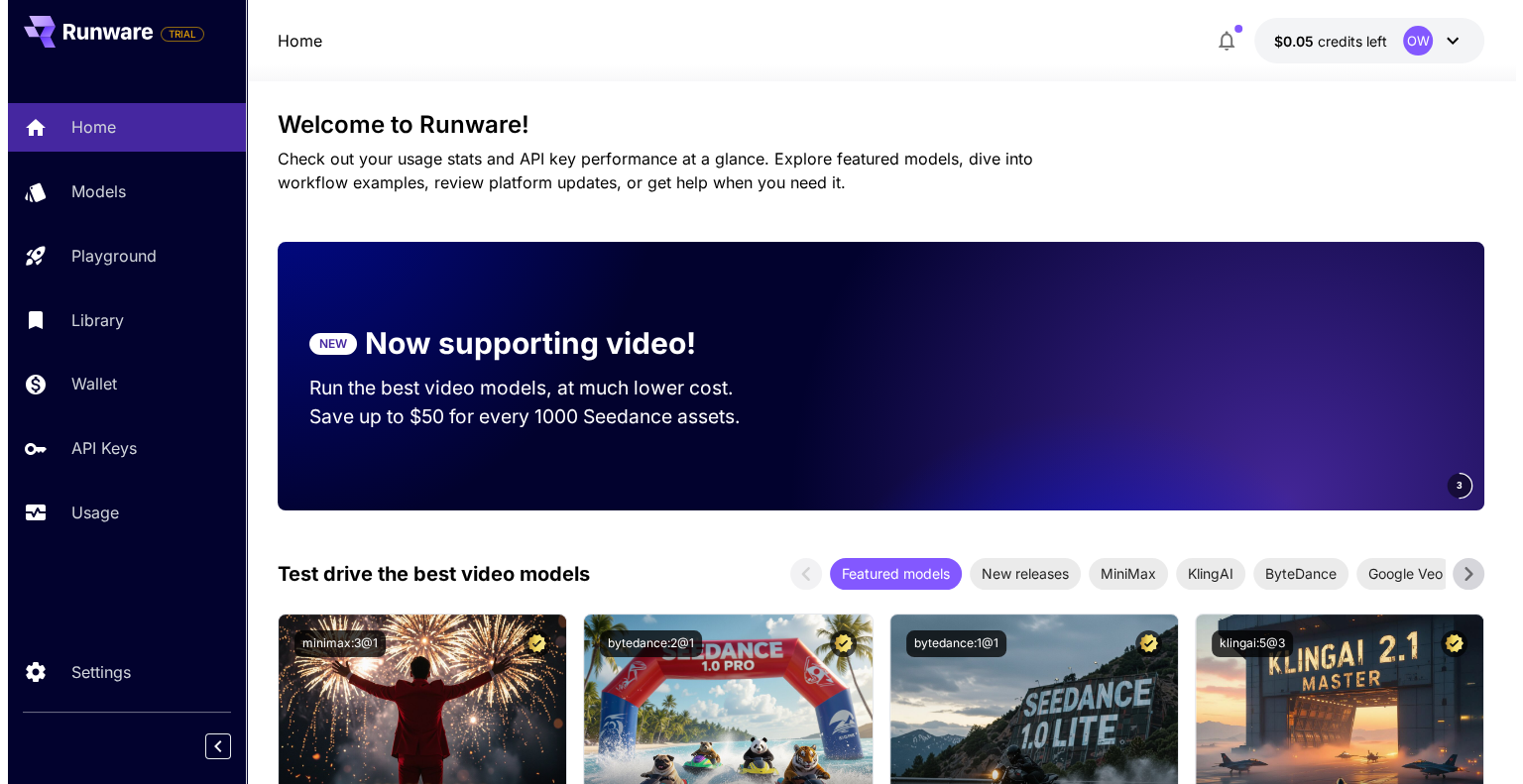 scroll, scrollTop: 0, scrollLeft: 0, axis: both 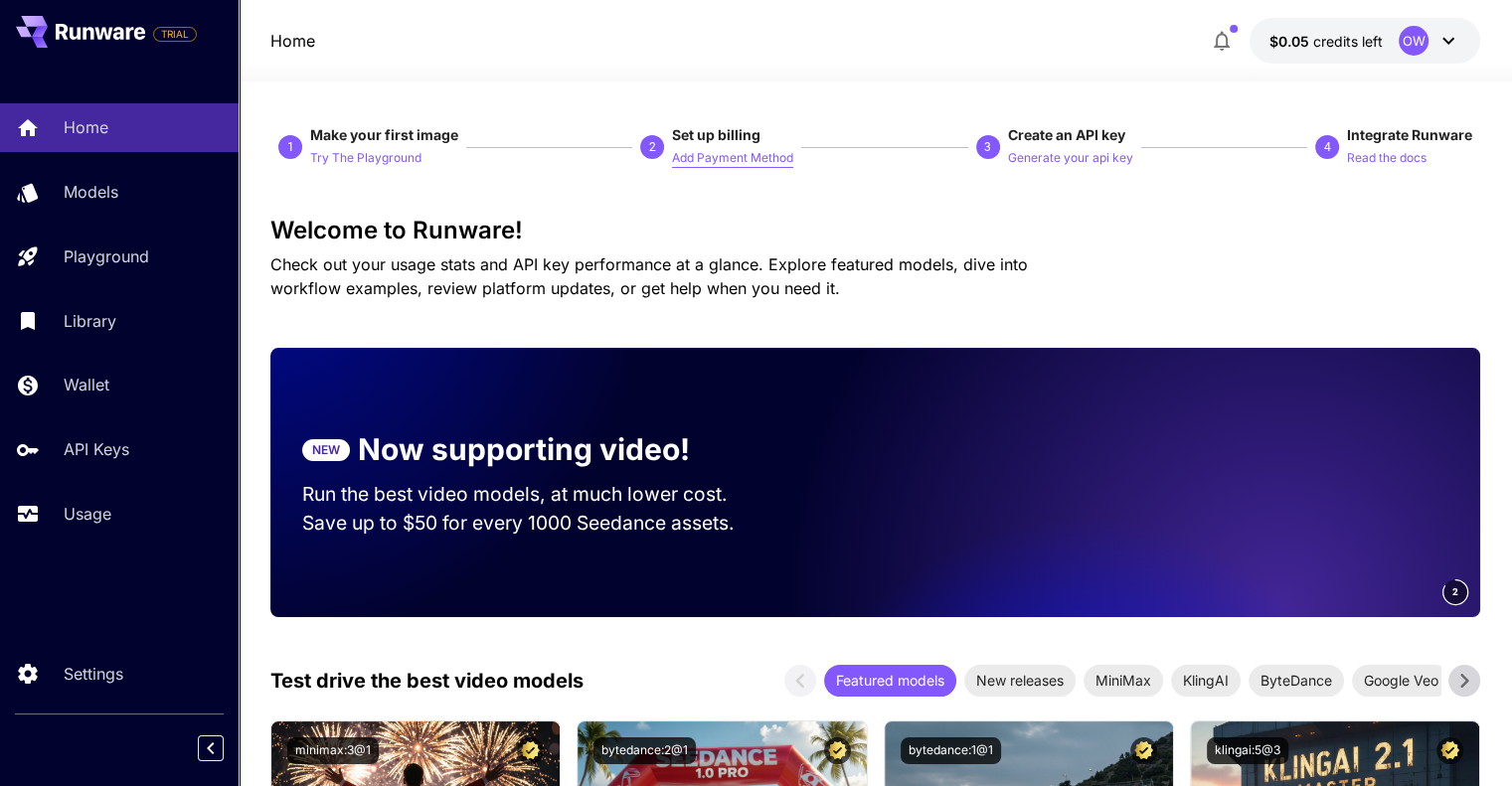 click on "Add Payment Method" at bounding box center (733, 158) 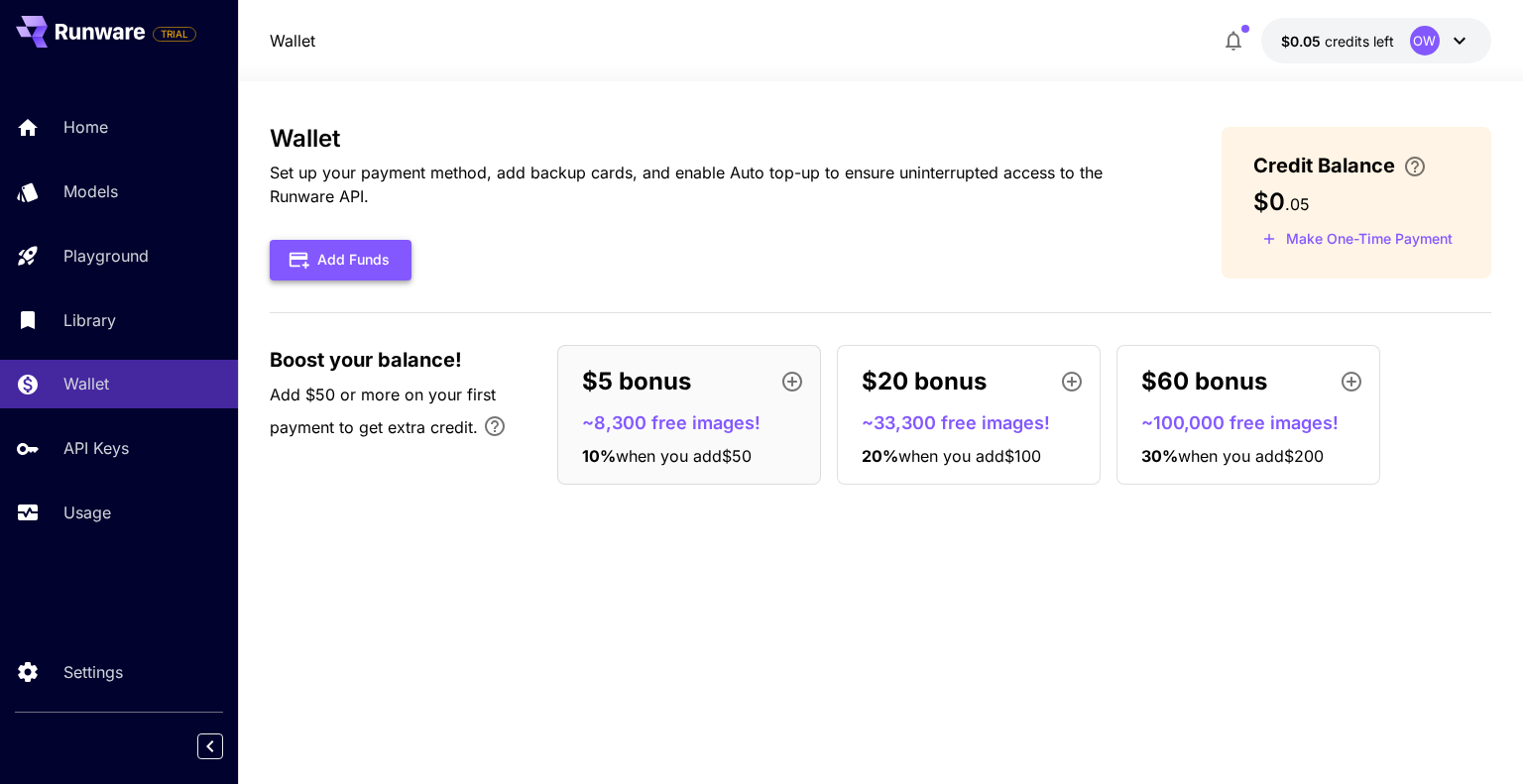 click on "Add Funds" at bounding box center (340, 260) 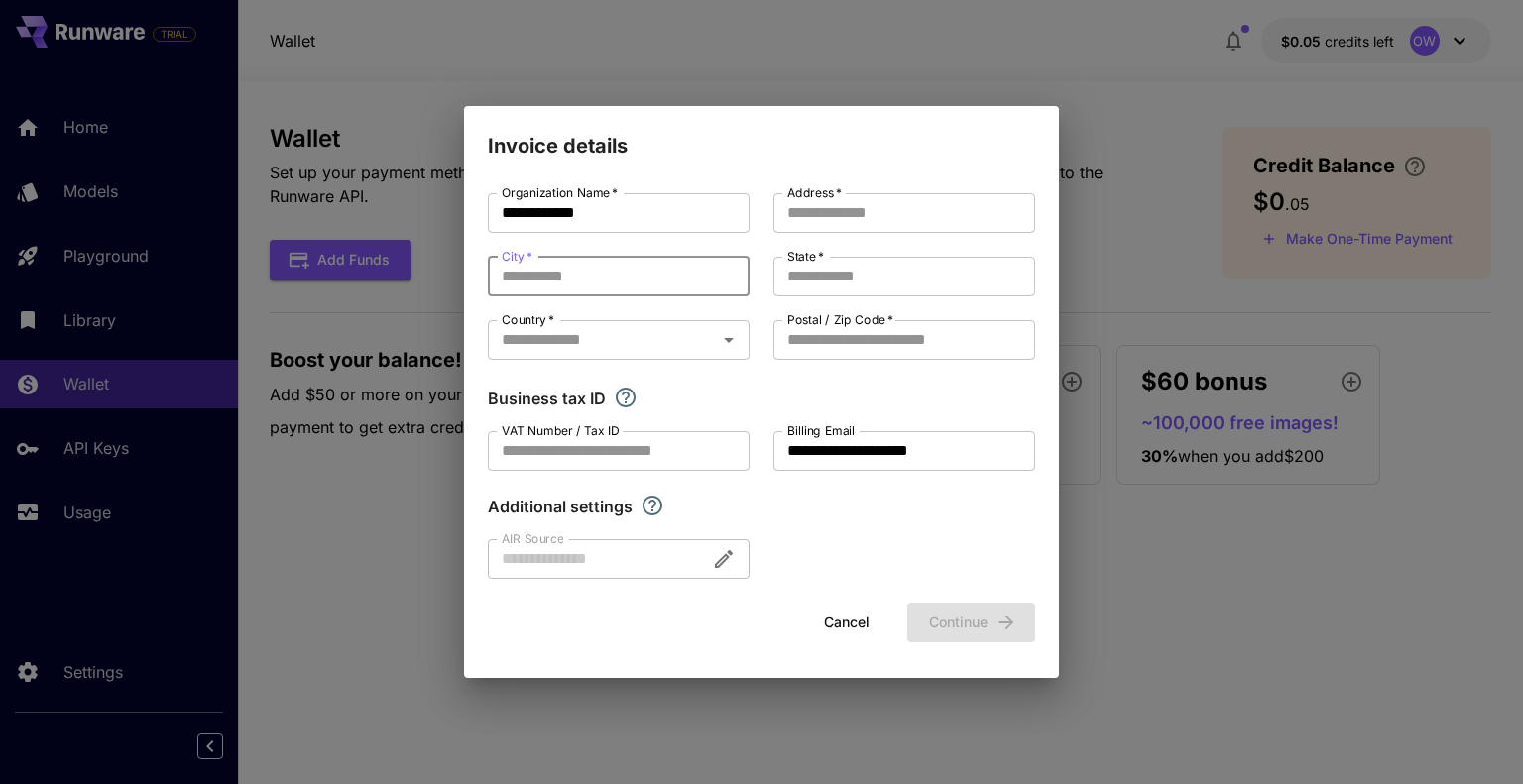 click on "City   *" at bounding box center [619, 277] 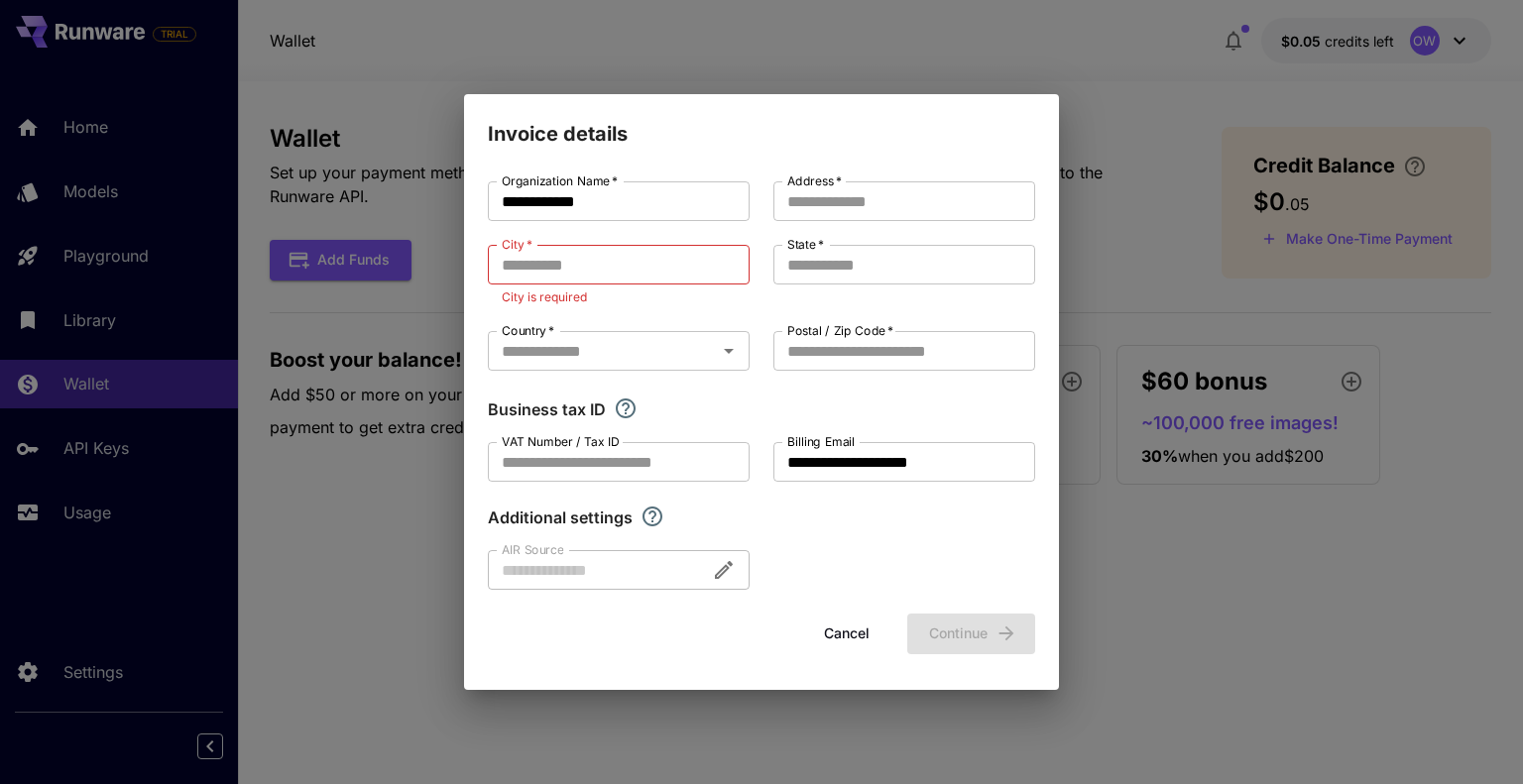 click on "City   *" at bounding box center [517, 244] 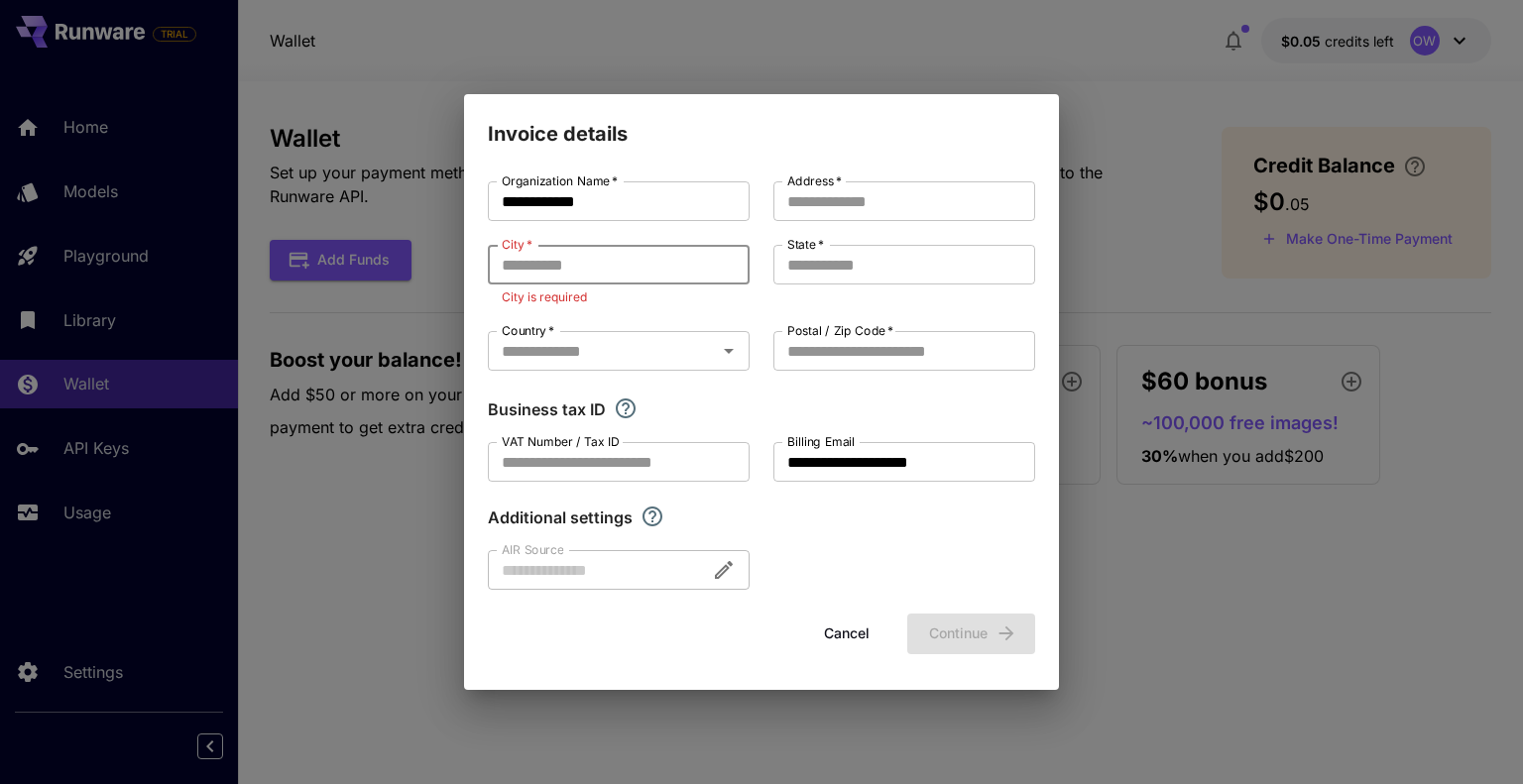 click on "City   *" at bounding box center (619, 265) 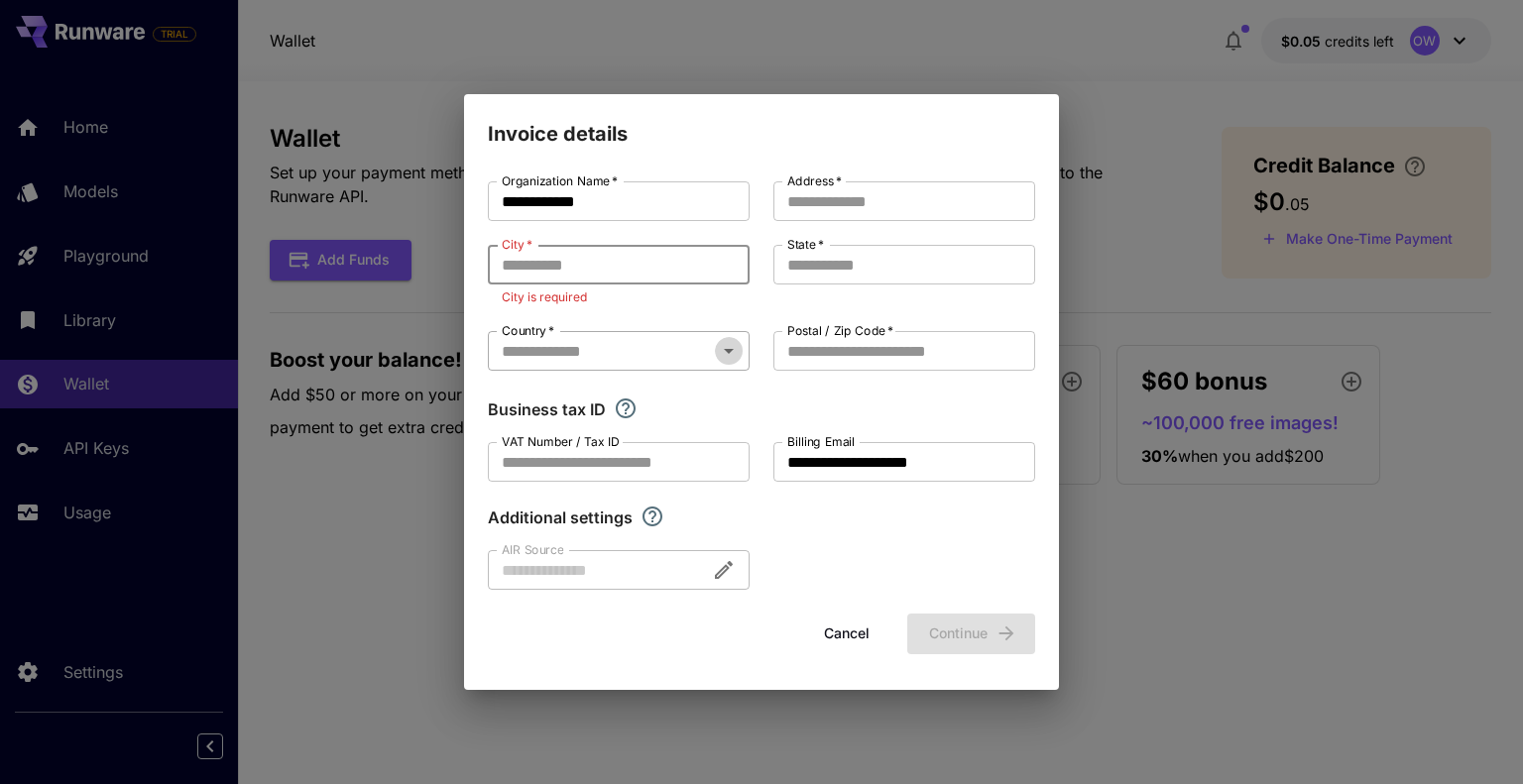 click 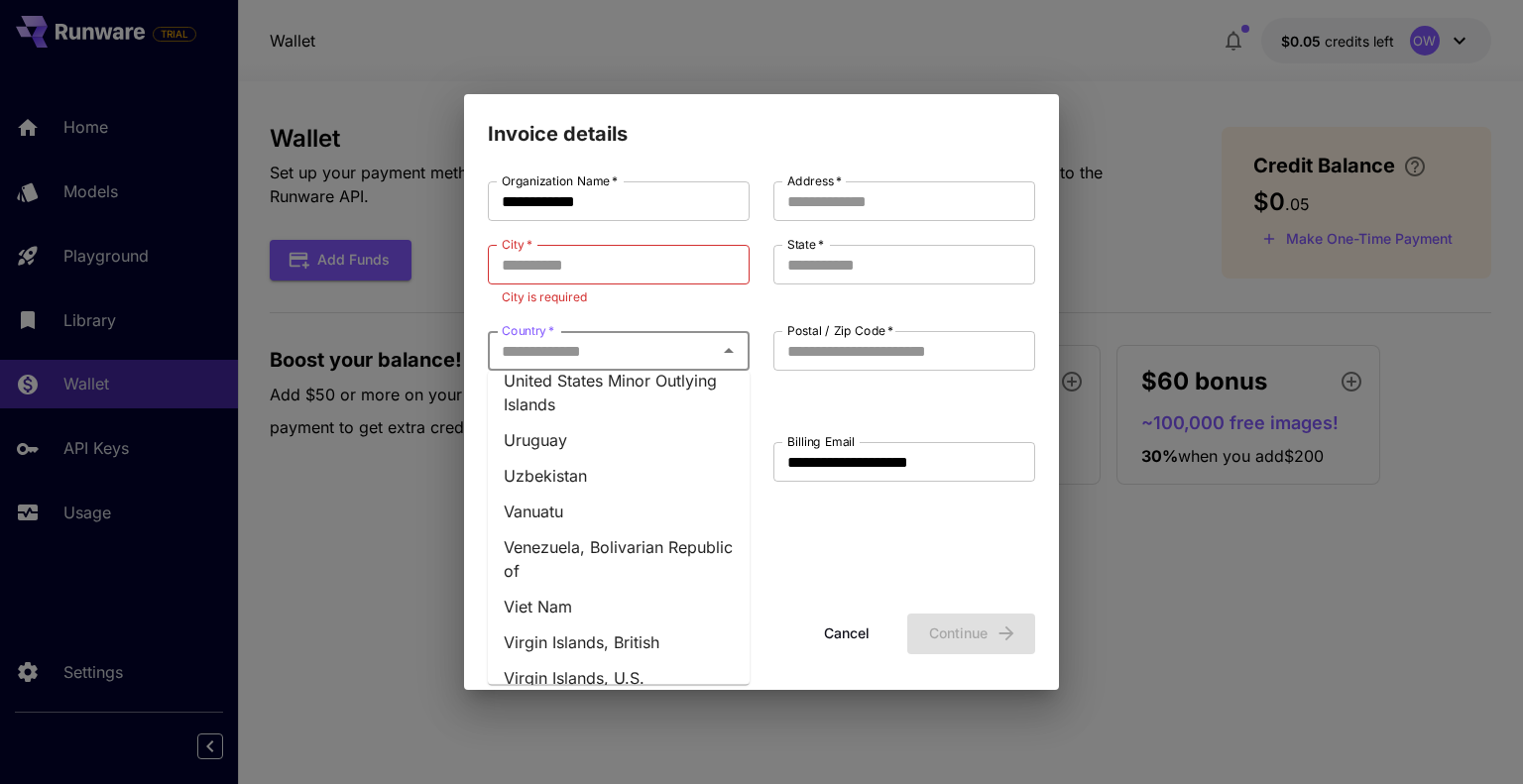 scroll, scrollTop: 8623, scrollLeft: 0, axis: vertical 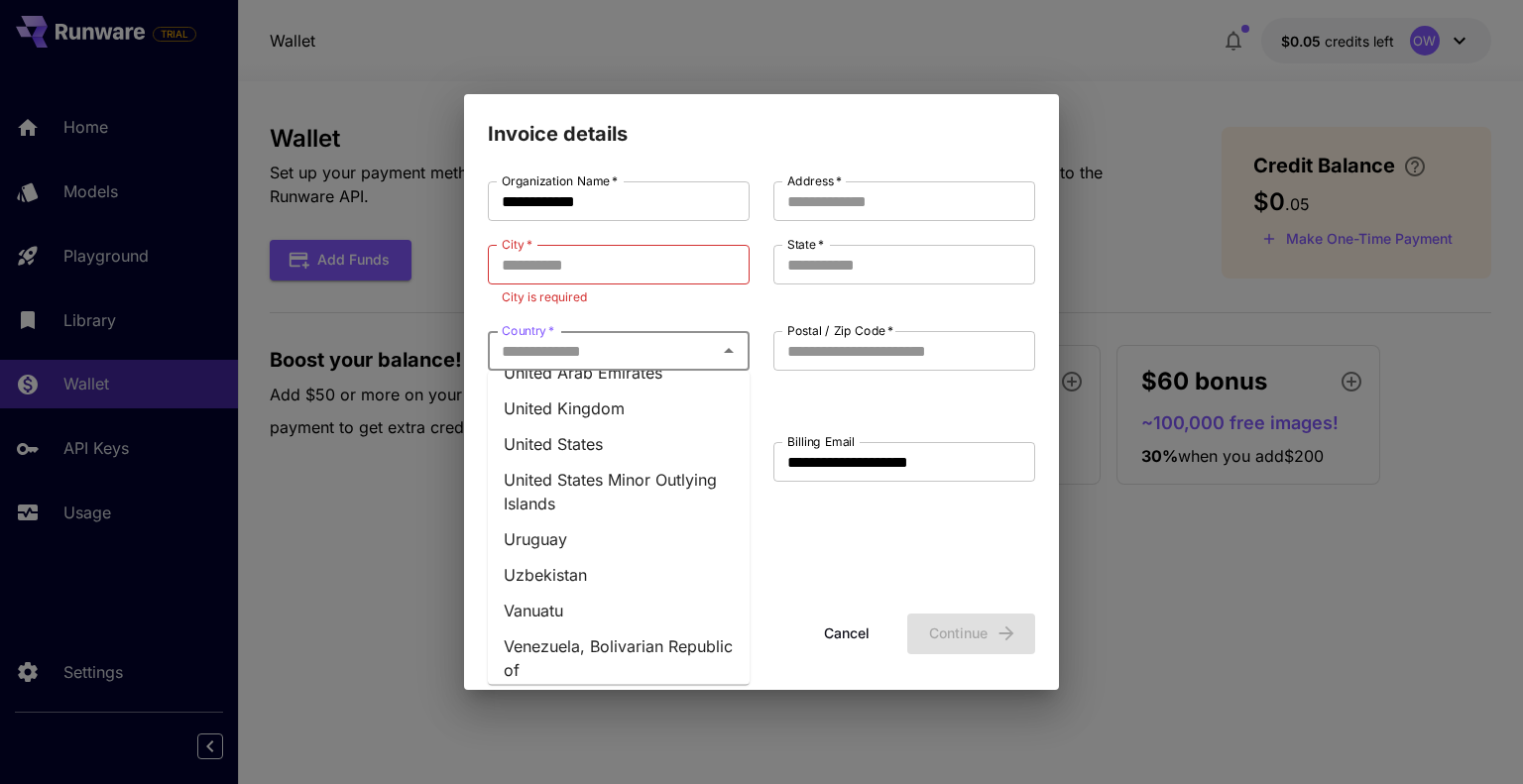 click on "United Kingdom" at bounding box center [619, 408] 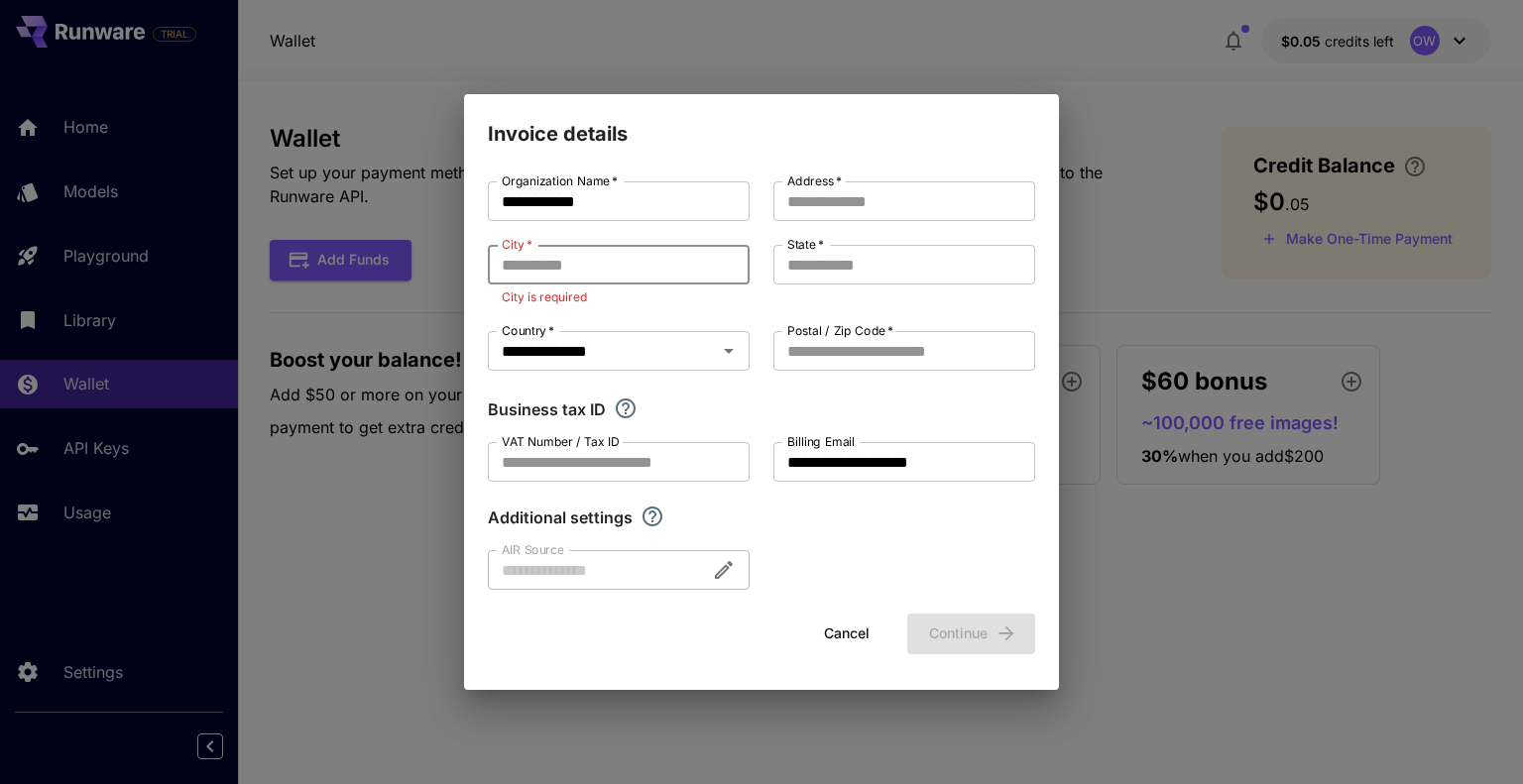 click on "City   *" at bounding box center [619, 265] 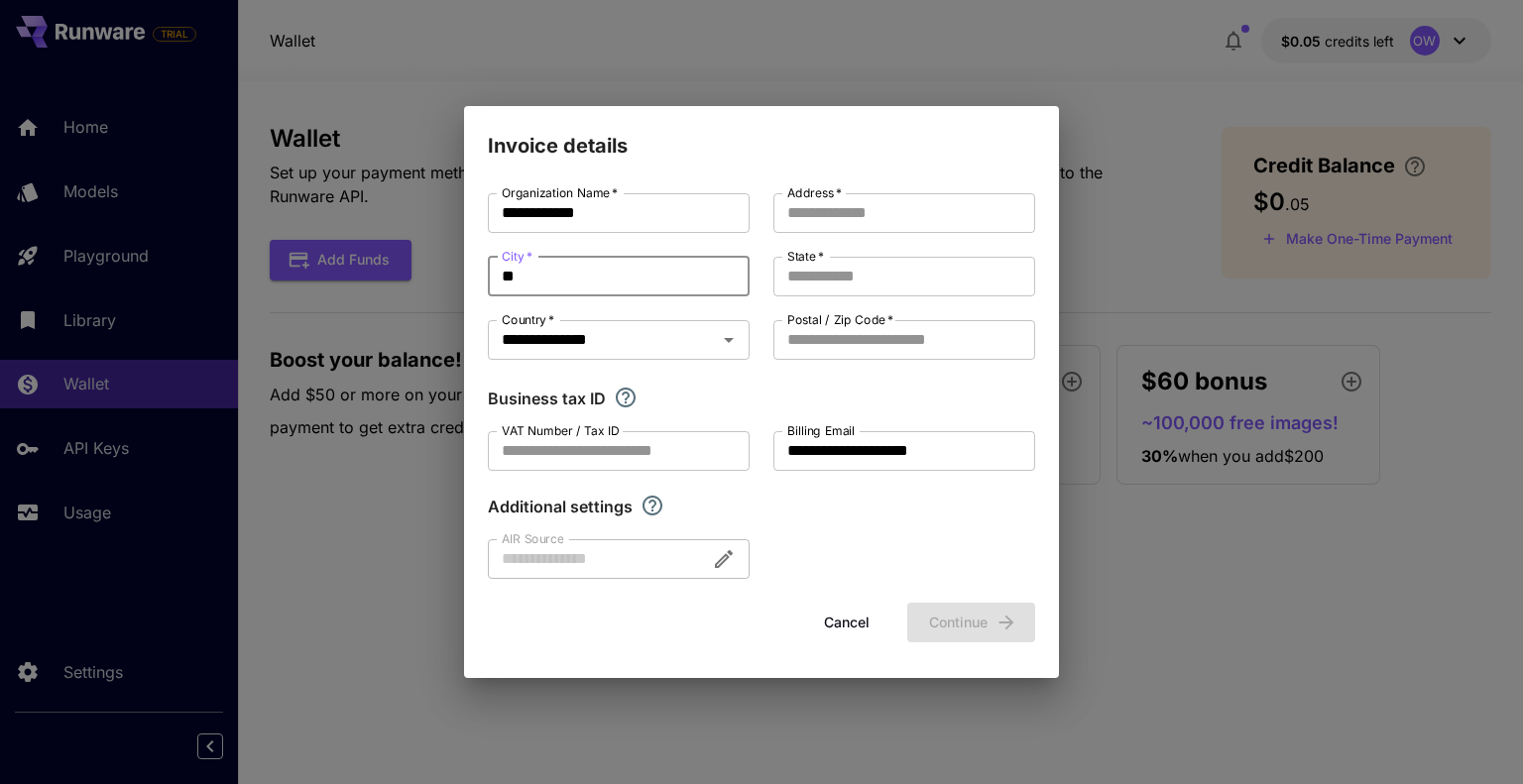 type on "*" 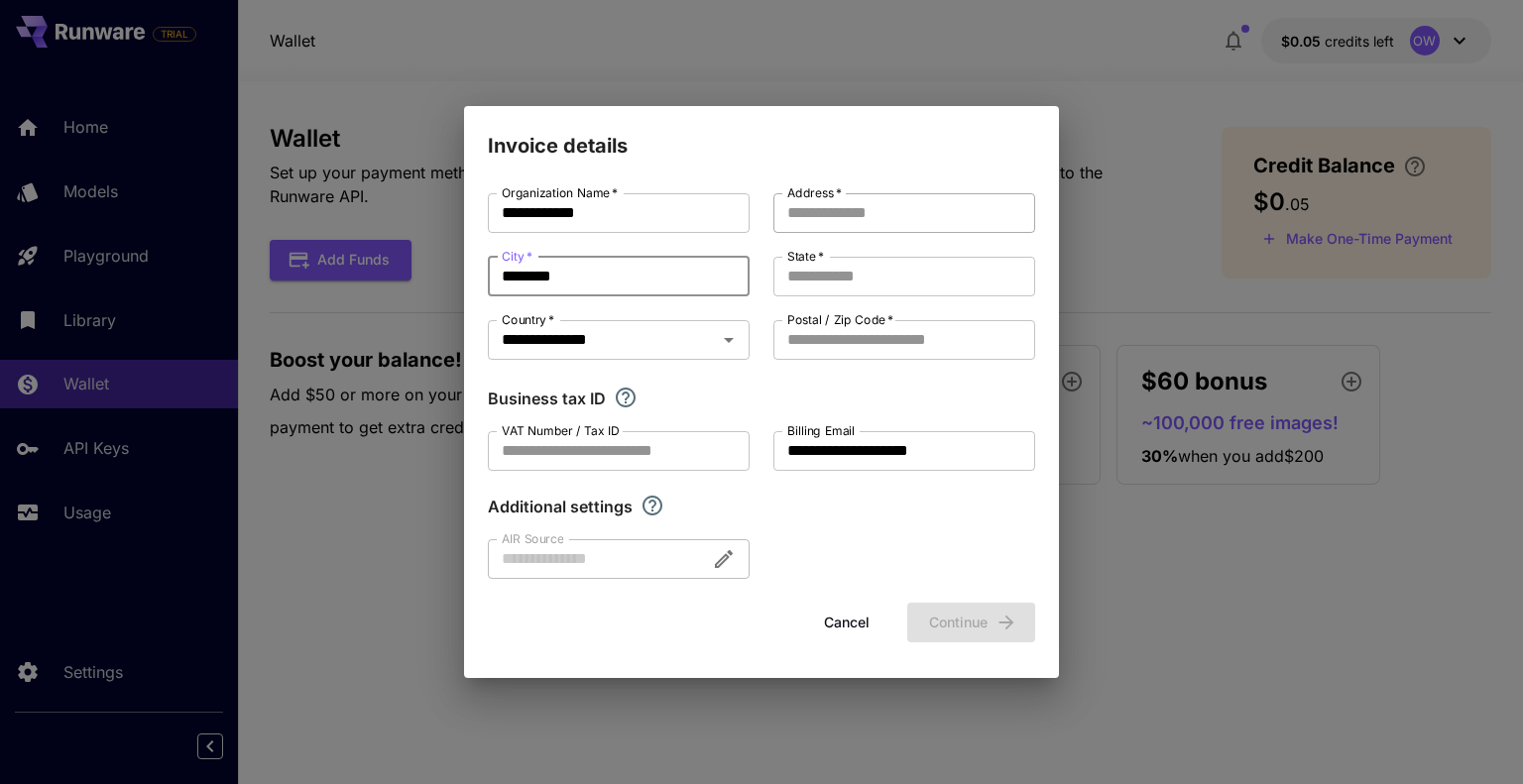 type on "********" 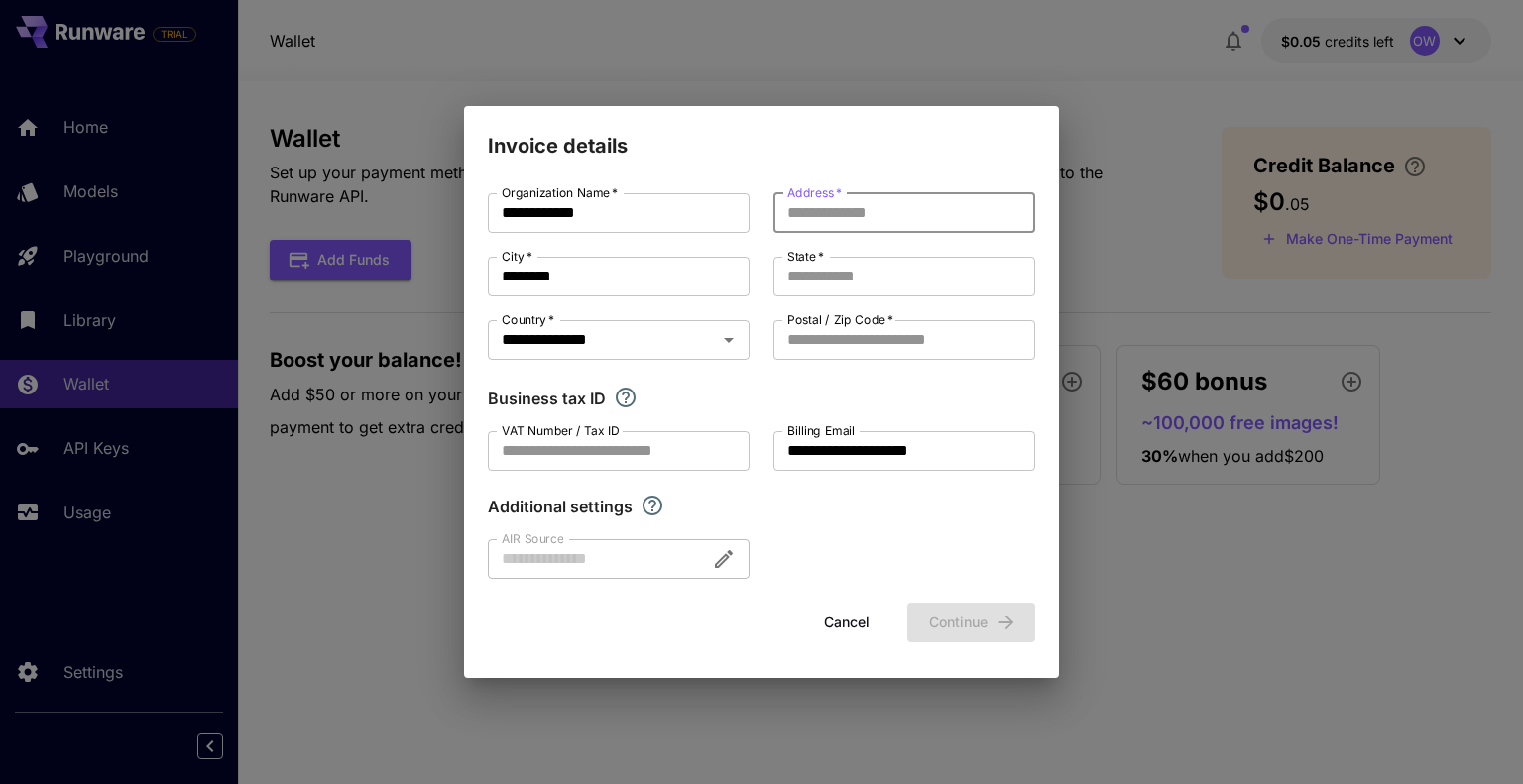 click on "Address   *" at bounding box center [904, 213] 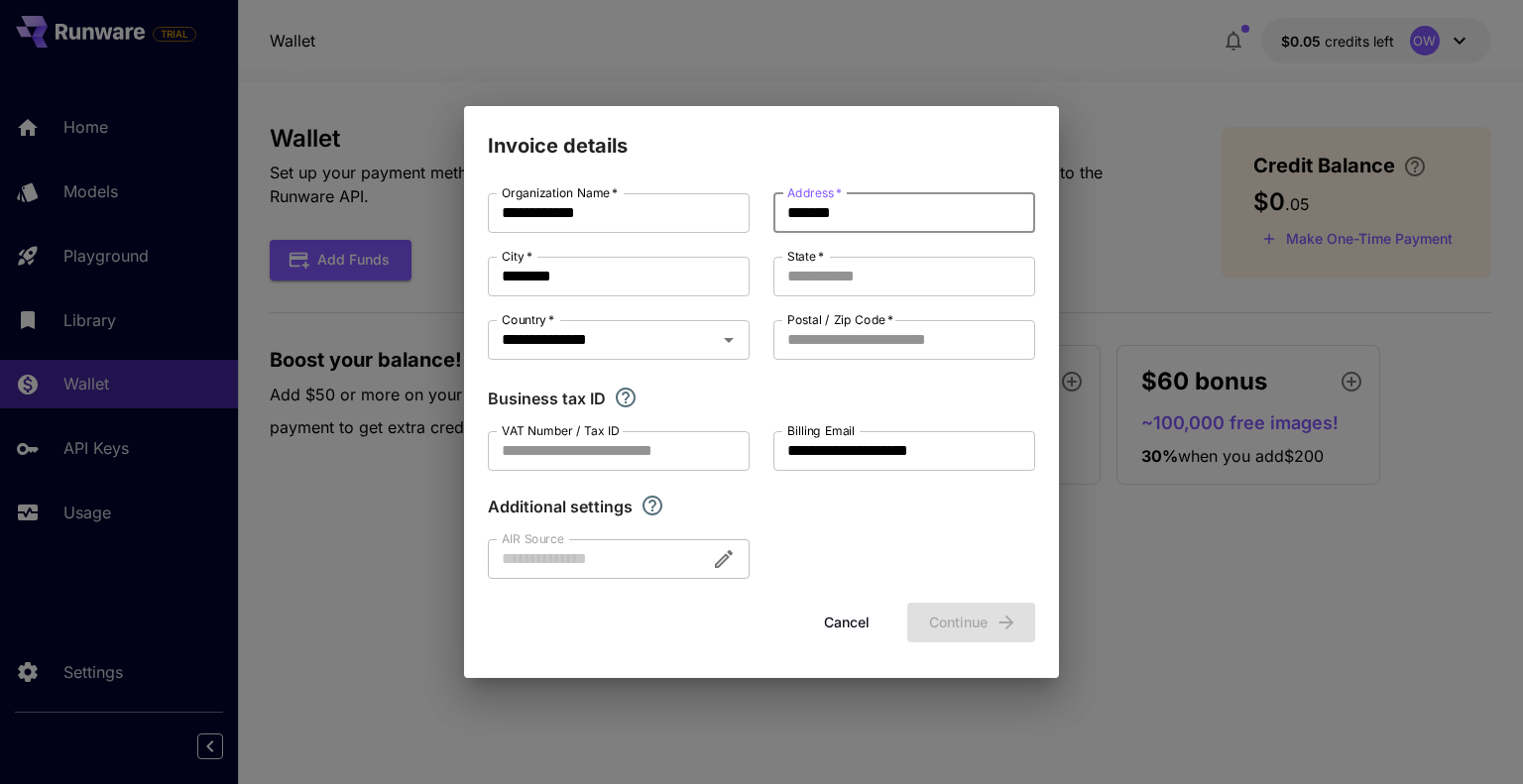 type on "********" 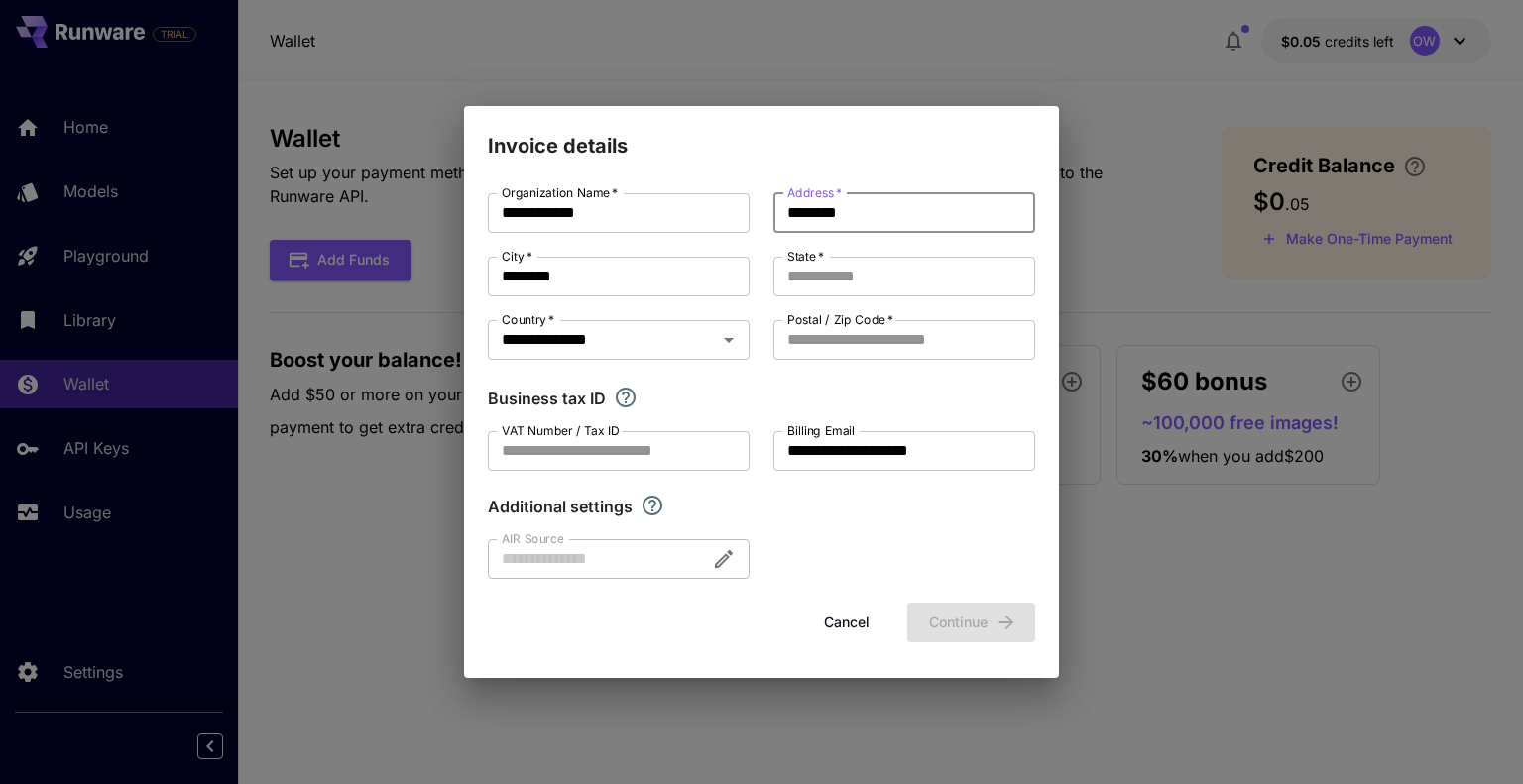 drag, startPoint x: 867, startPoint y: 209, endPoint x: 787, endPoint y: 209, distance: 80 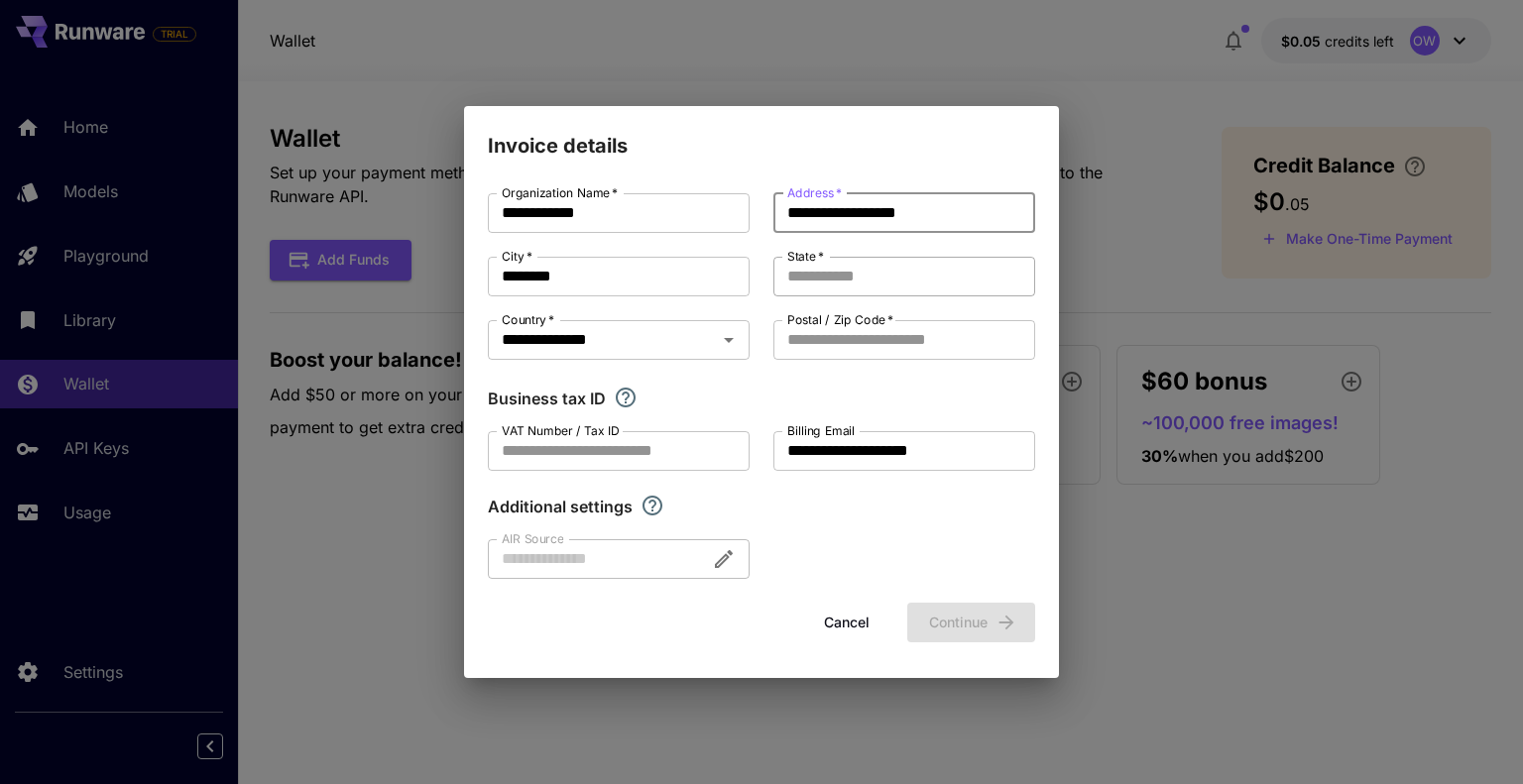 type on "**********" 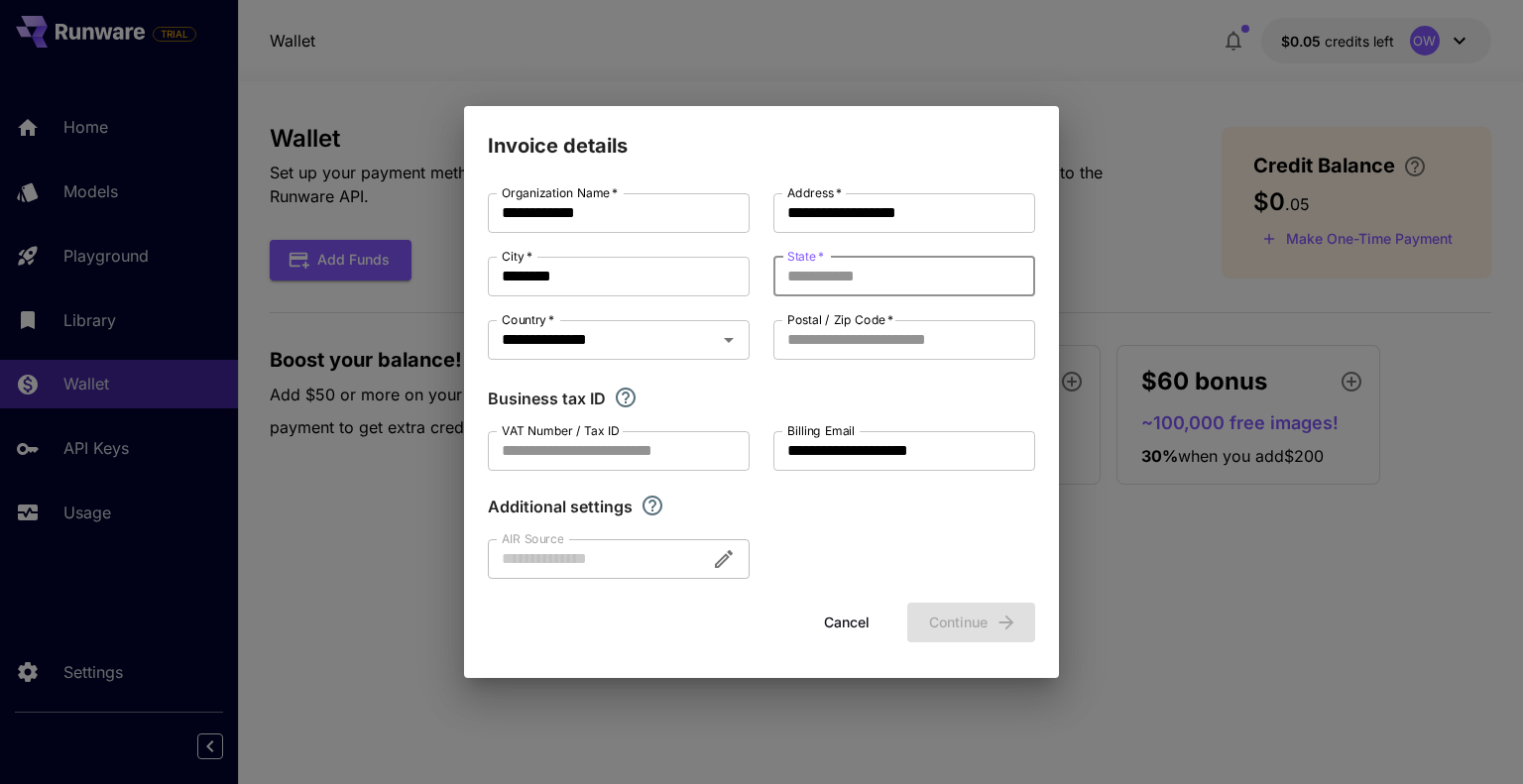 click on "State   *" at bounding box center (904, 277) 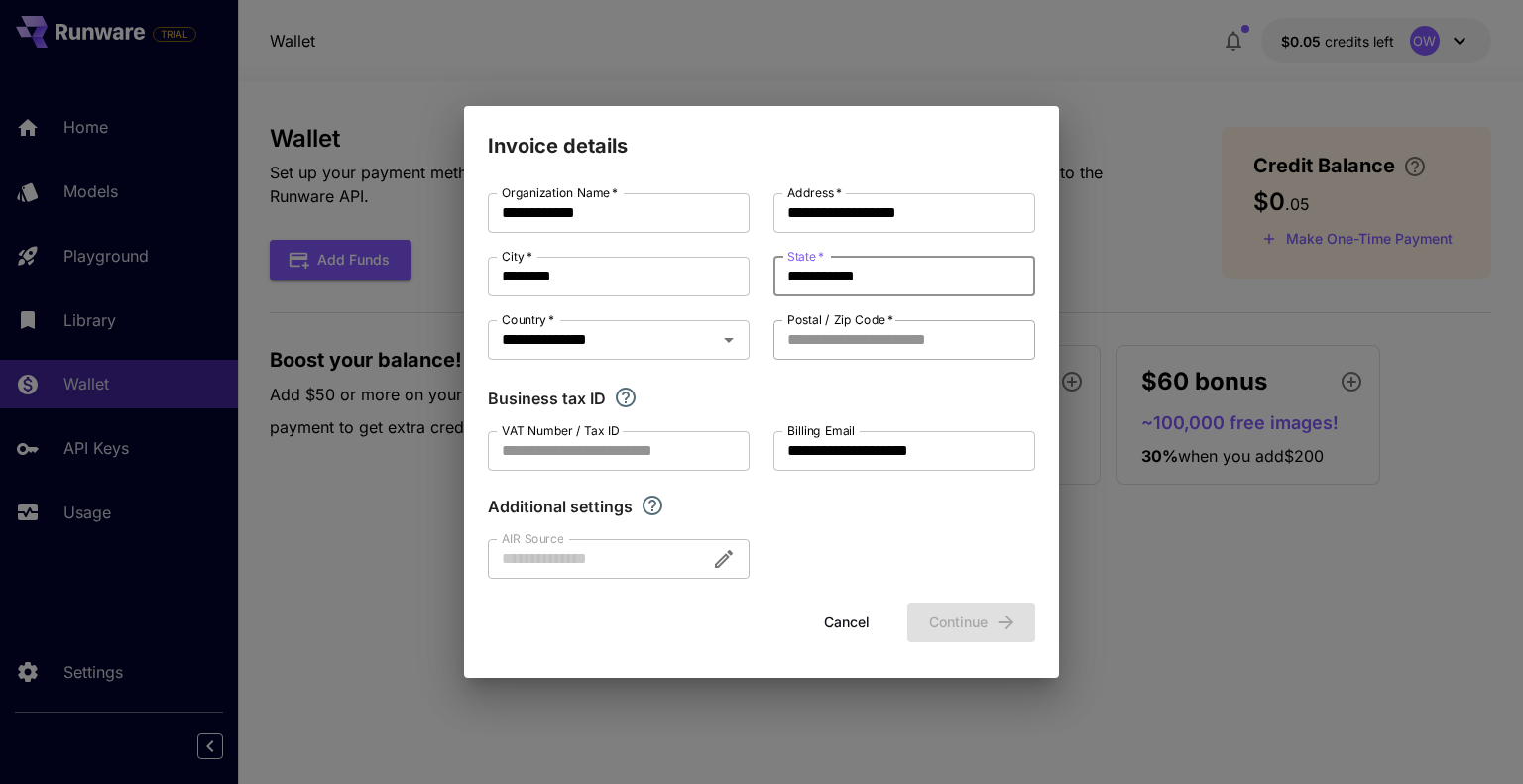 type on "**********" 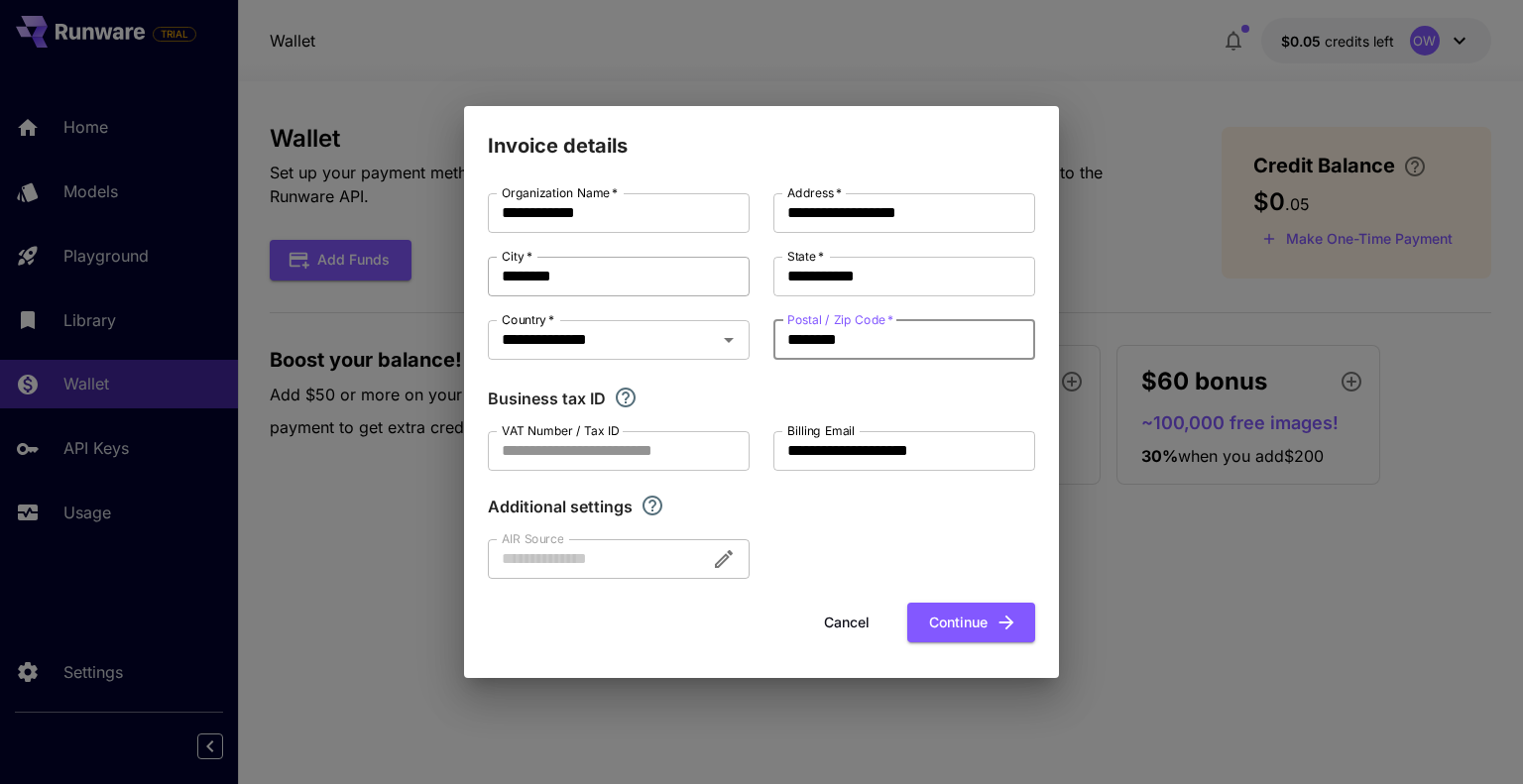 type on "********" 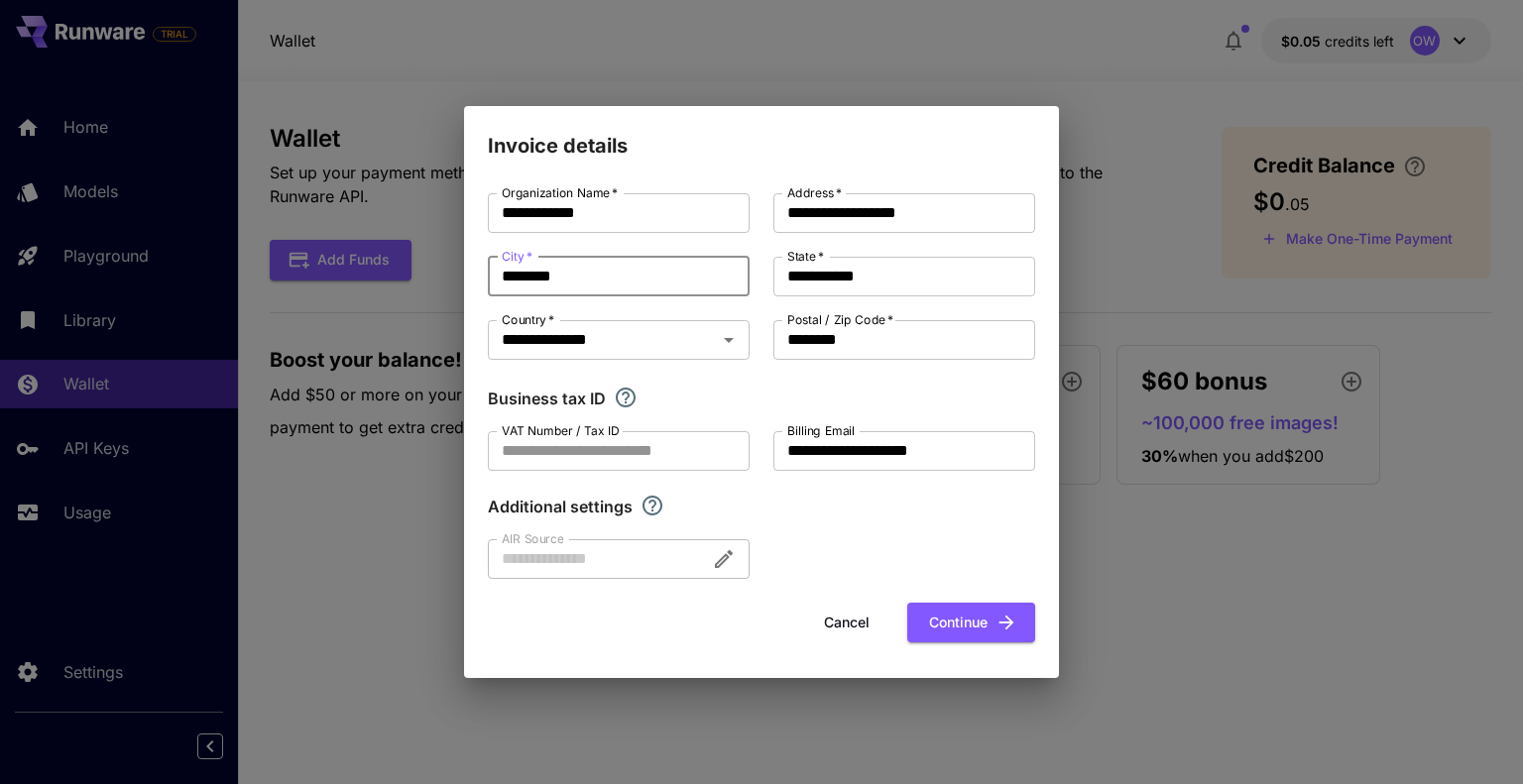 click on "********" at bounding box center [619, 277] 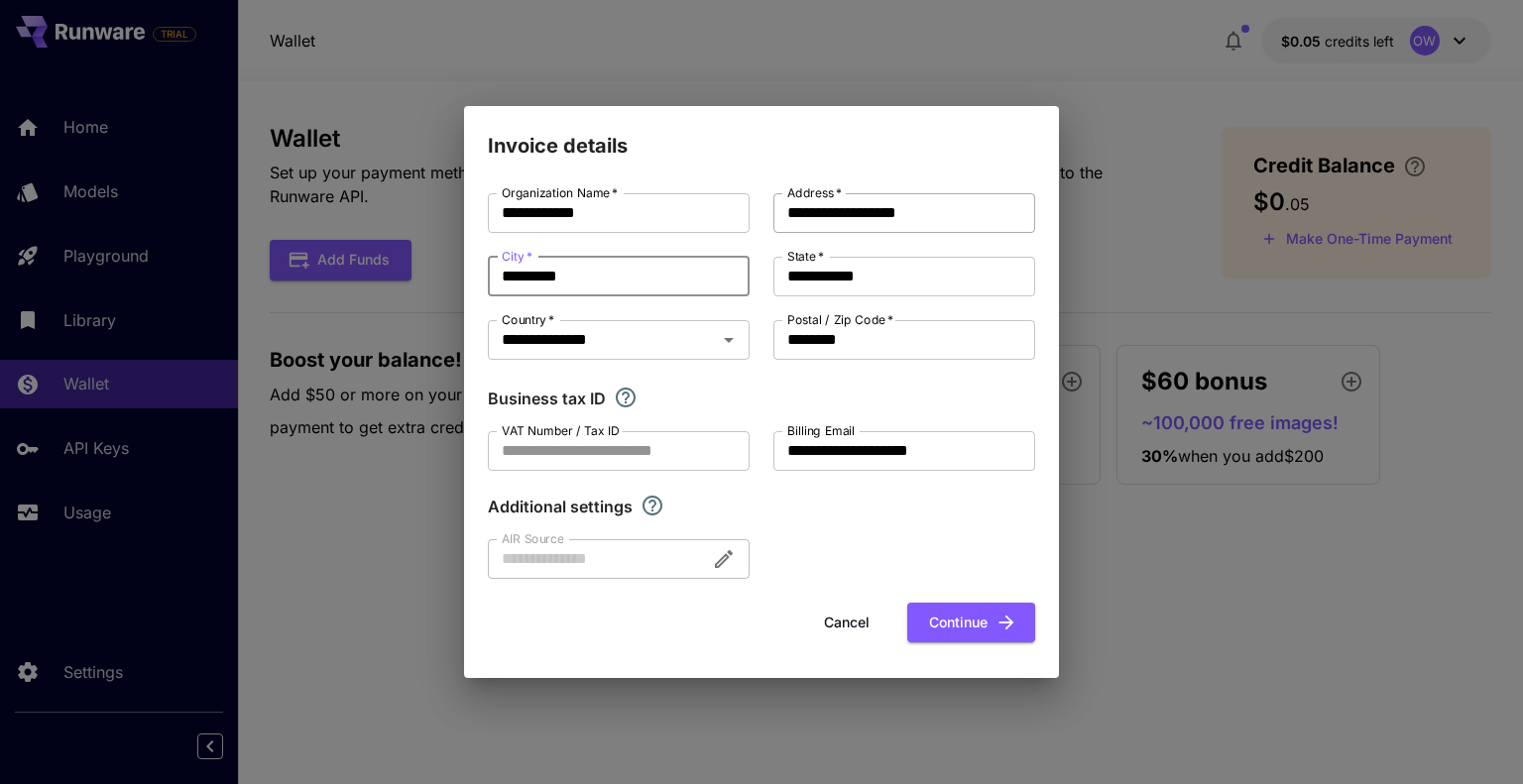 type on "*********" 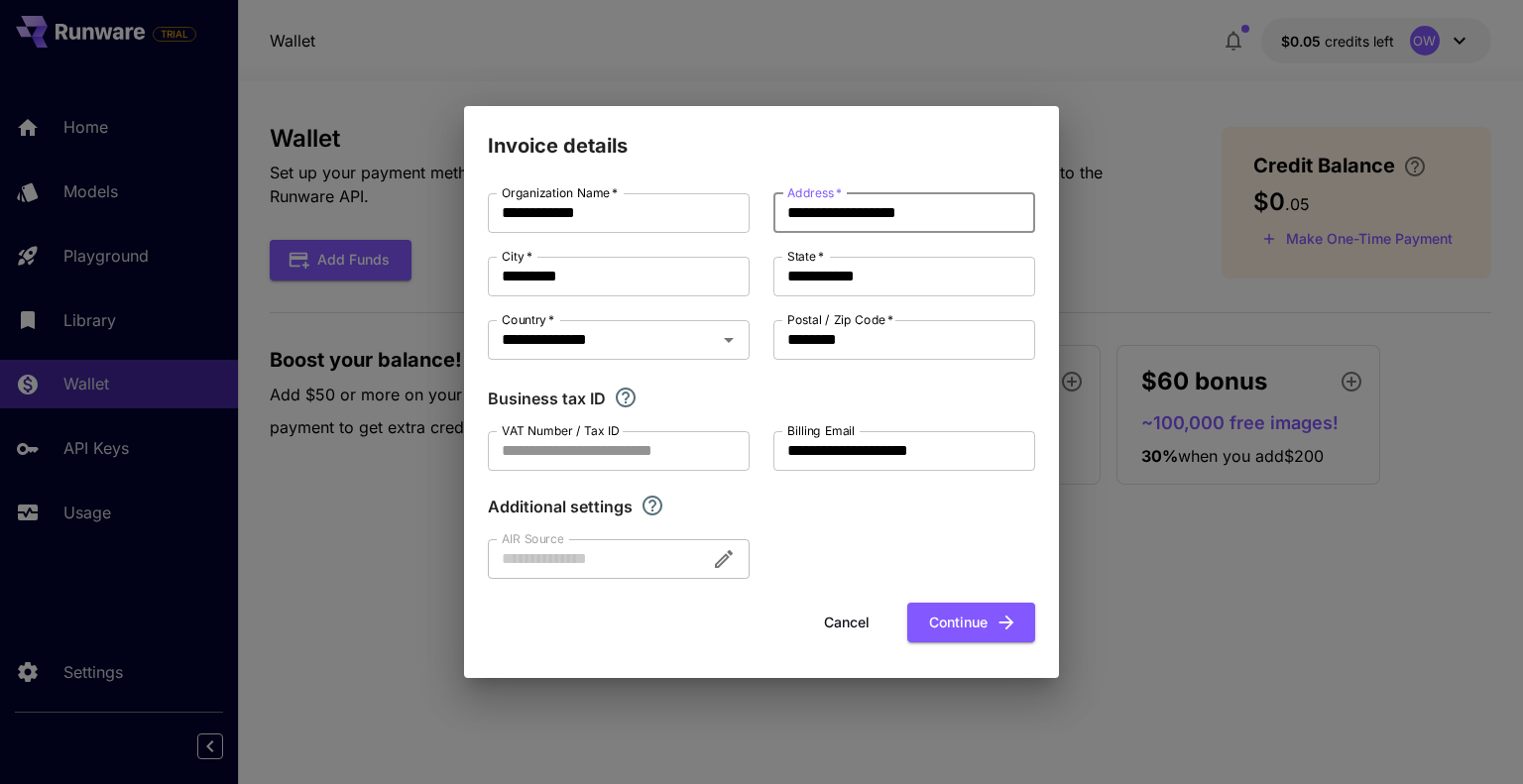 click on "**********" at bounding box center (904, 213) 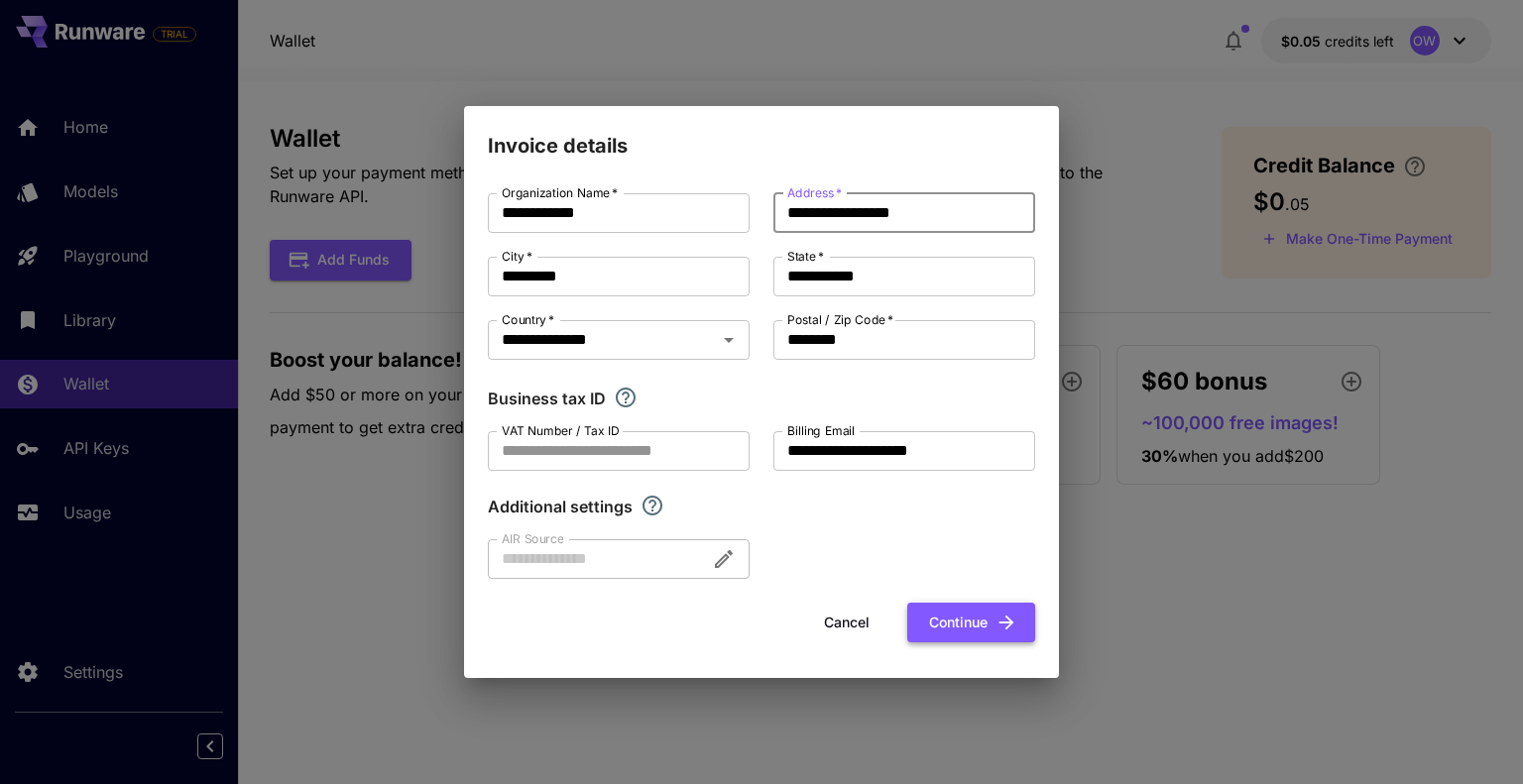 type on "**********" 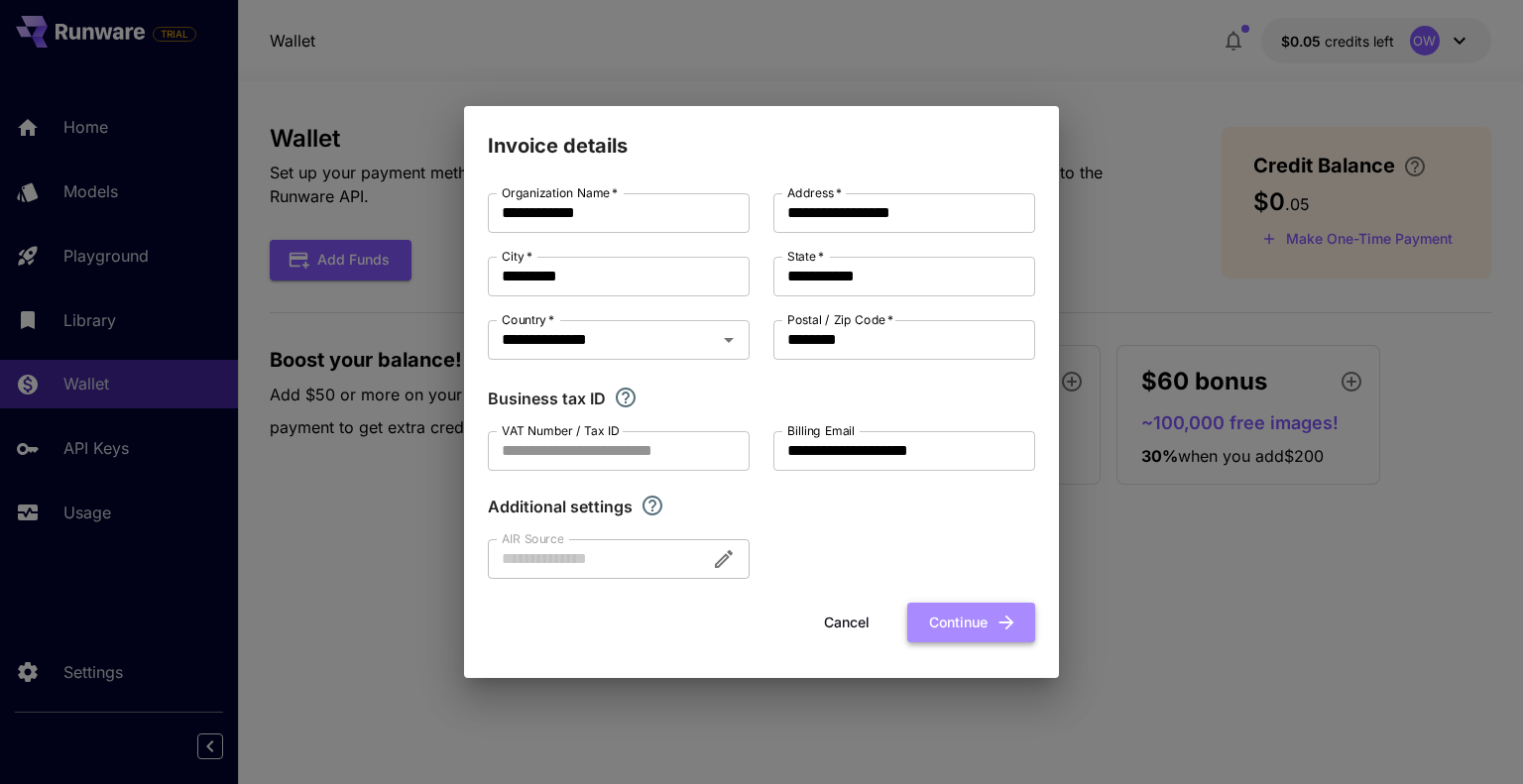 click on "Continue" at bounding box center (971, 622) 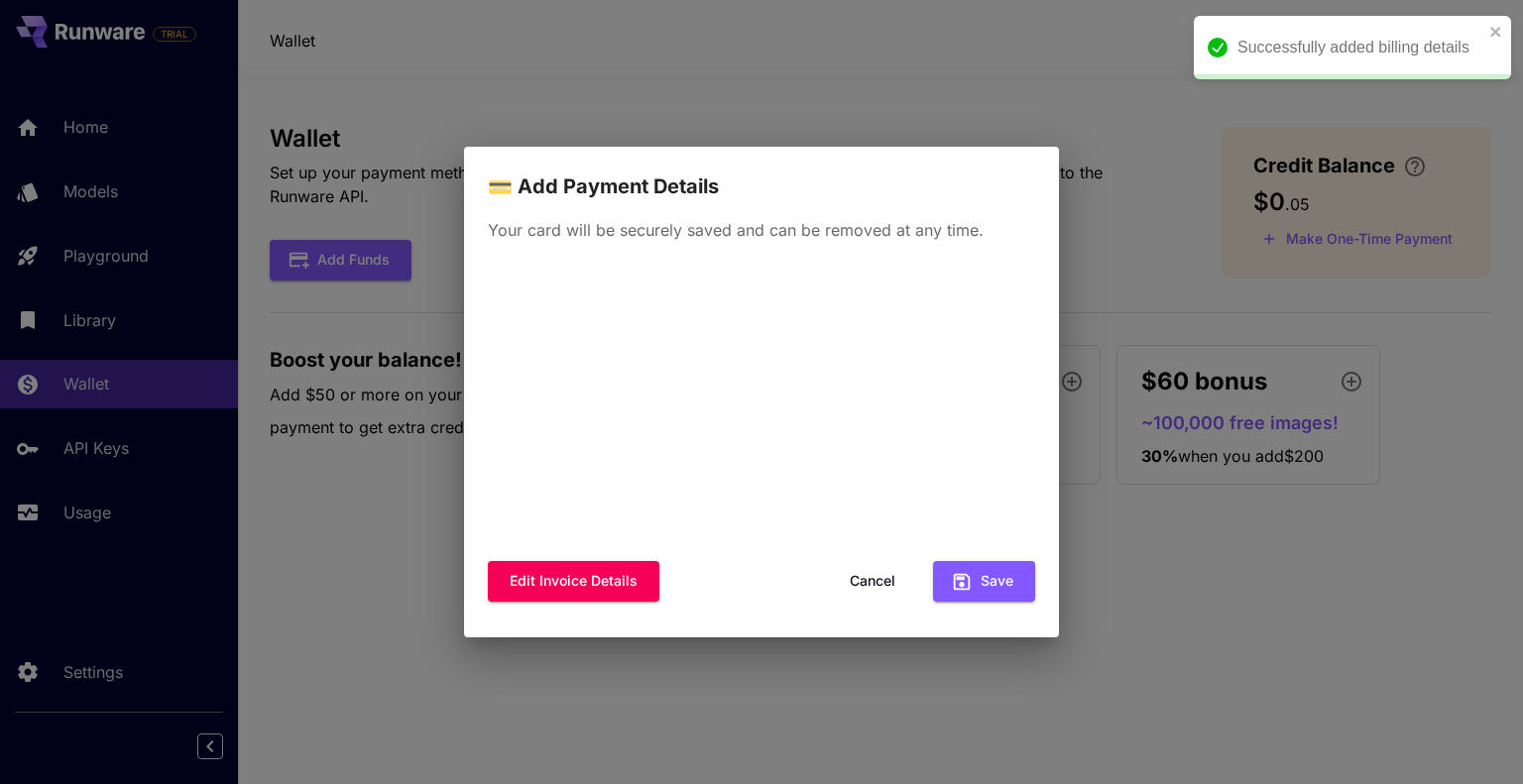 click on "Edit invoice details Cancel Save" at bounding box center (762, 581) 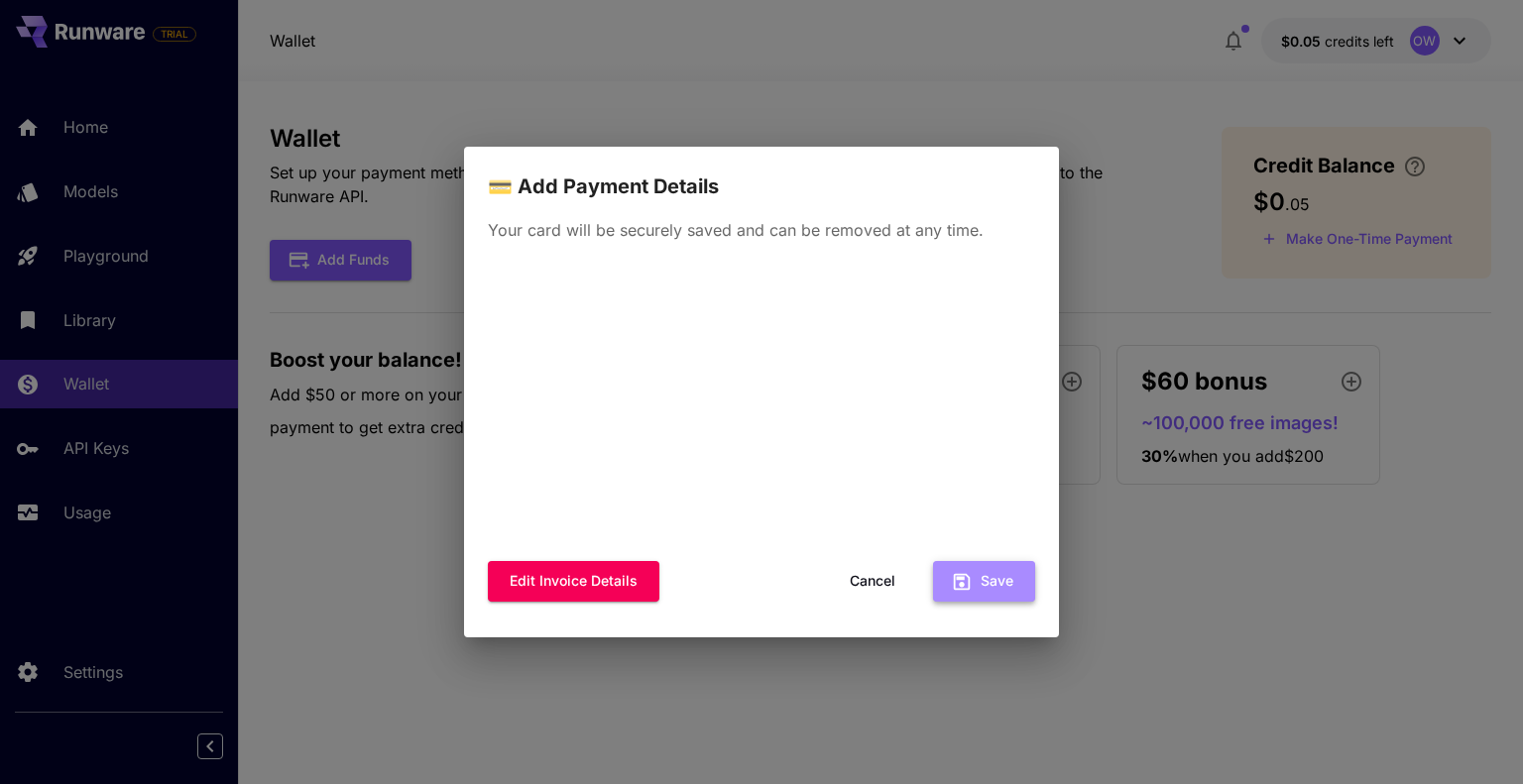 click on "Save" at bounding box center [984, 581] 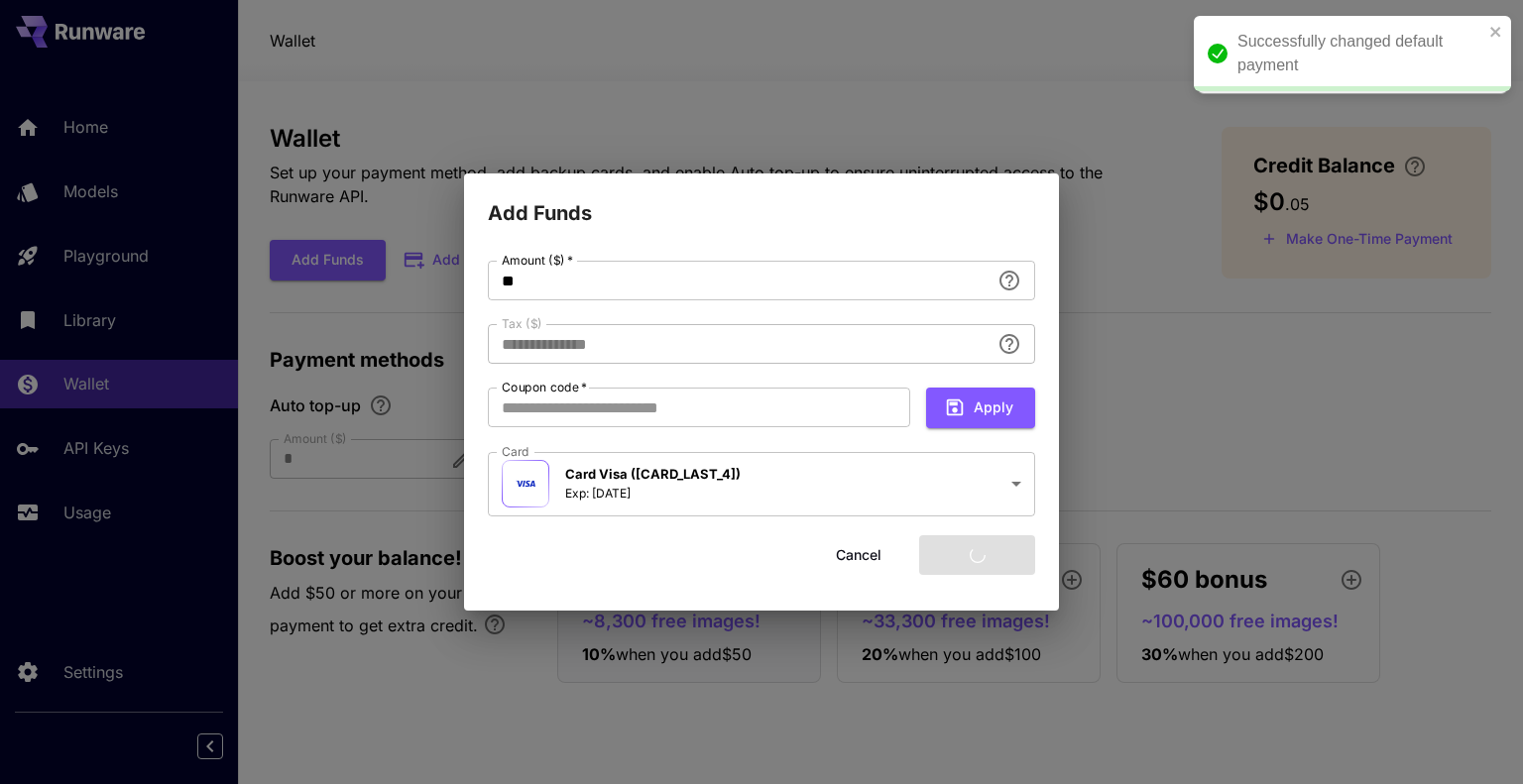 type on "****" 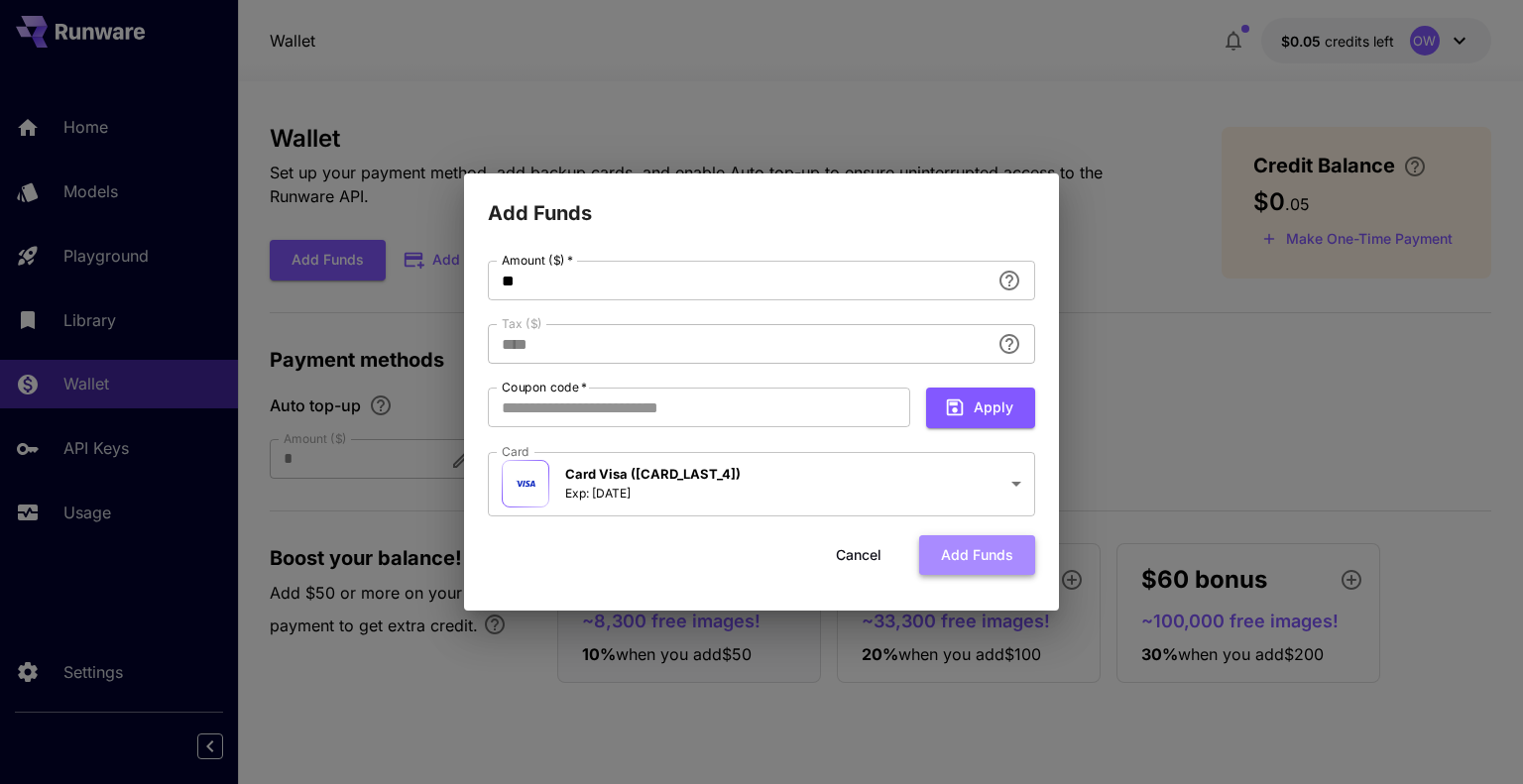 click on "Add funds" at bounding box center (977, 555) 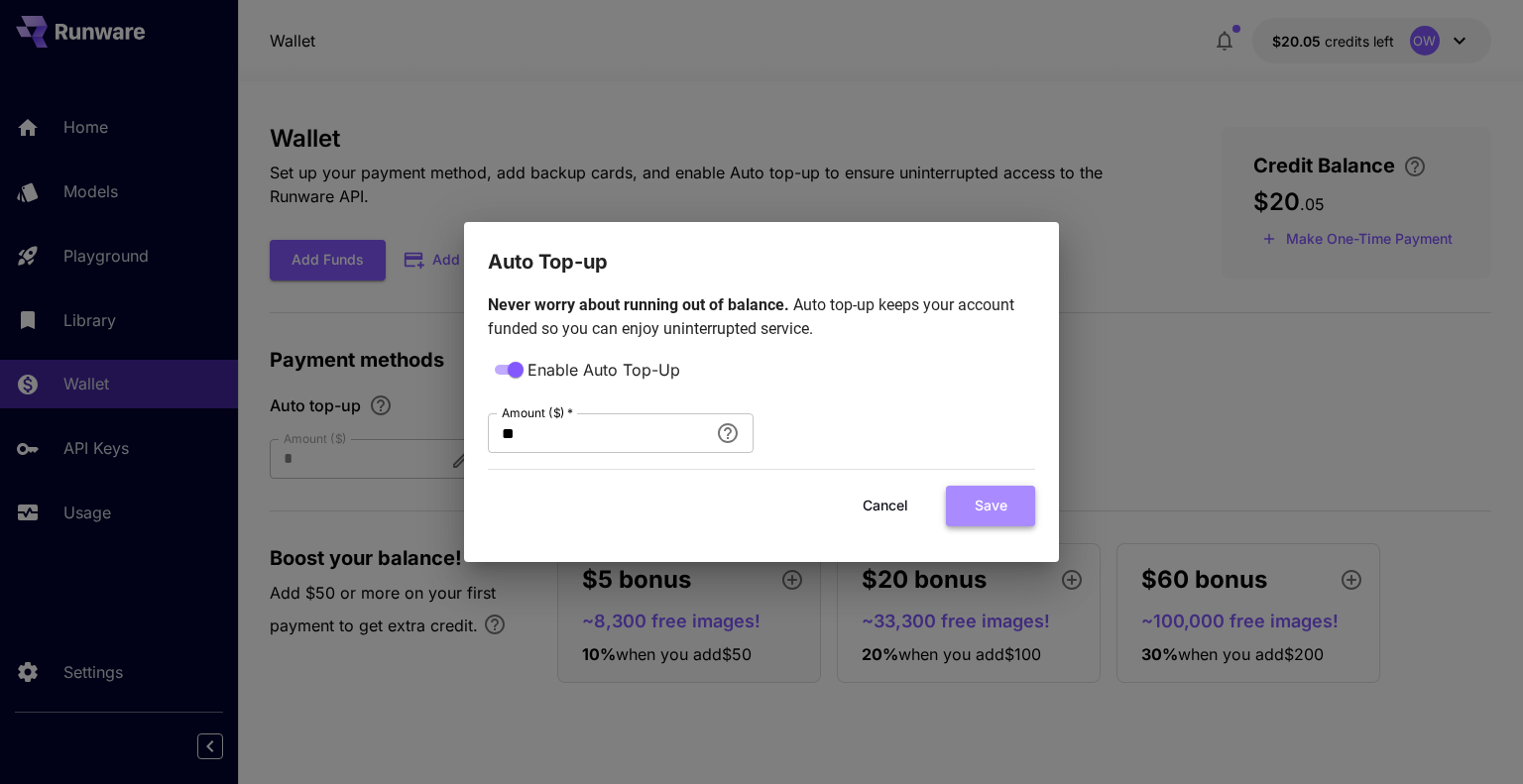 click on "Save" at bounding box center [991, 505] 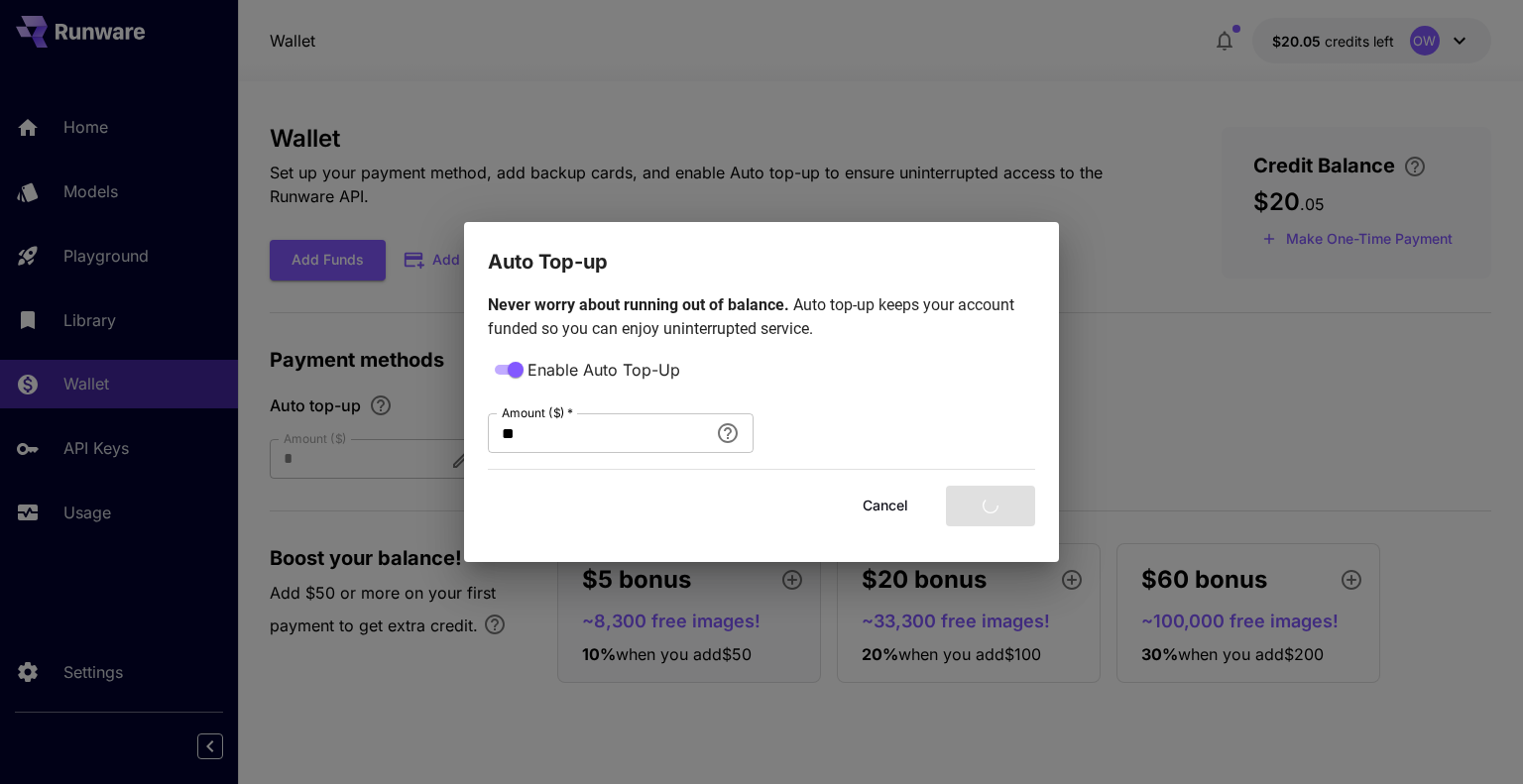 type on "**" 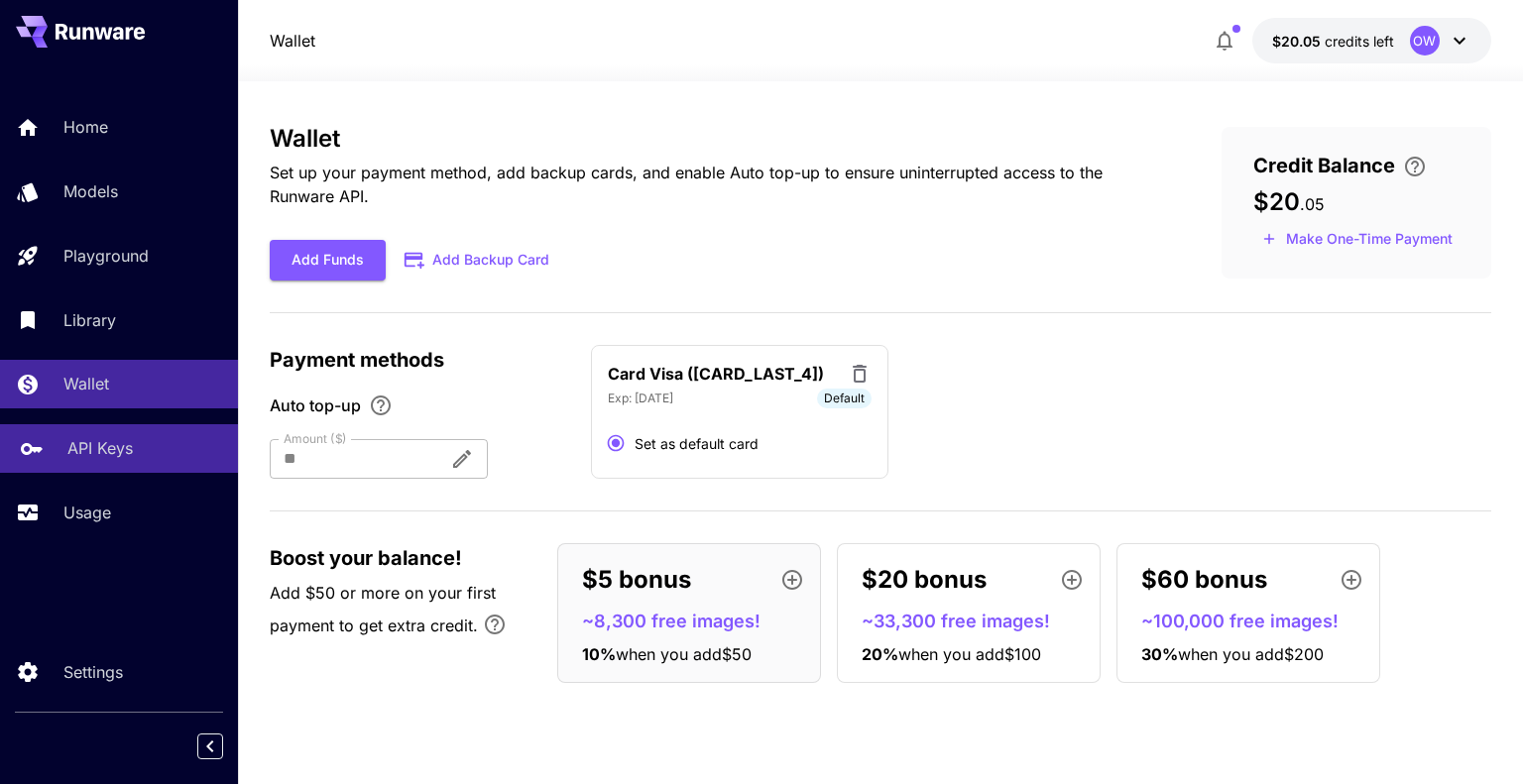 click on "API Keys" at bounding box center [100, 448] 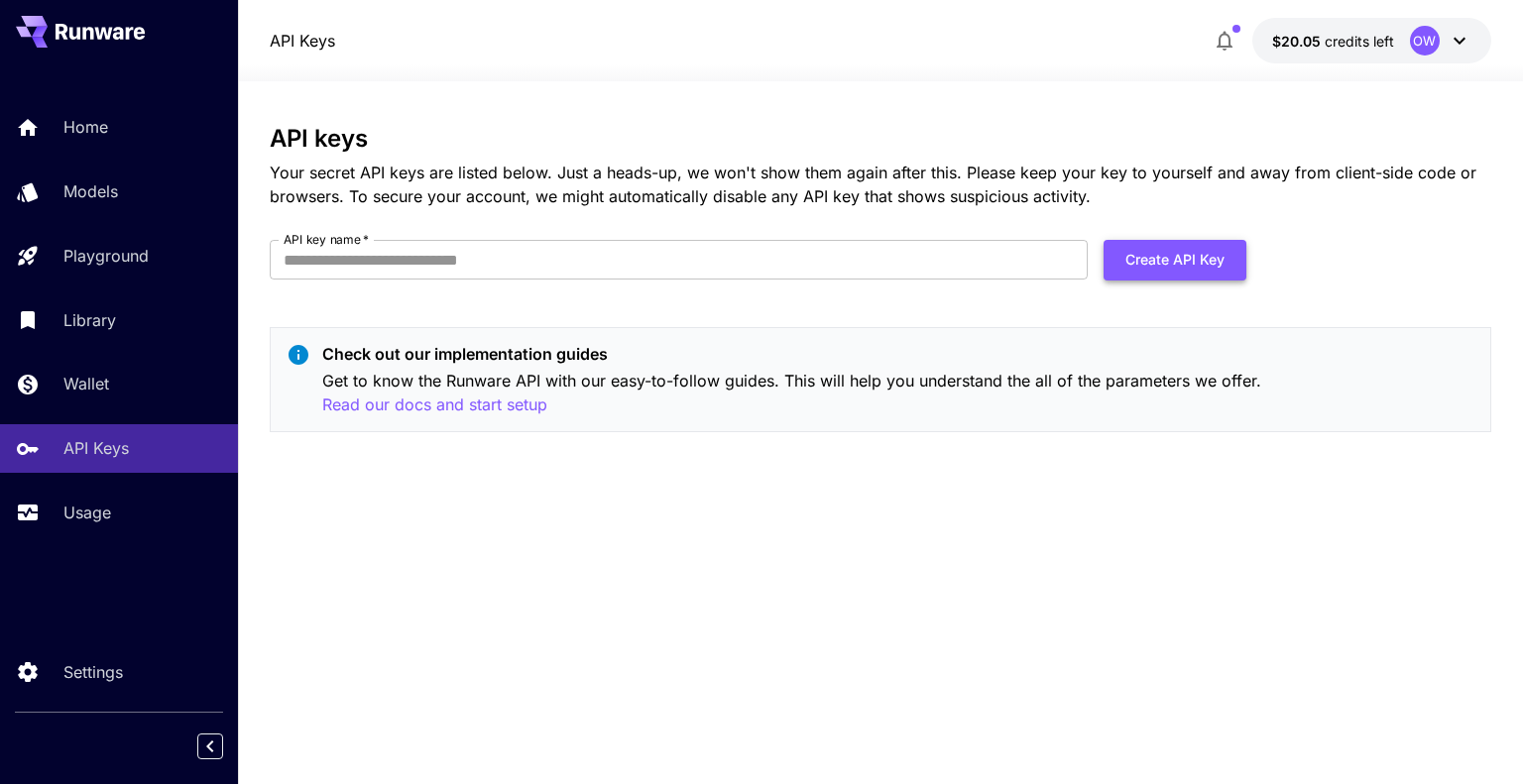 click on "Create API Key" at bounding box center (1175, 260) 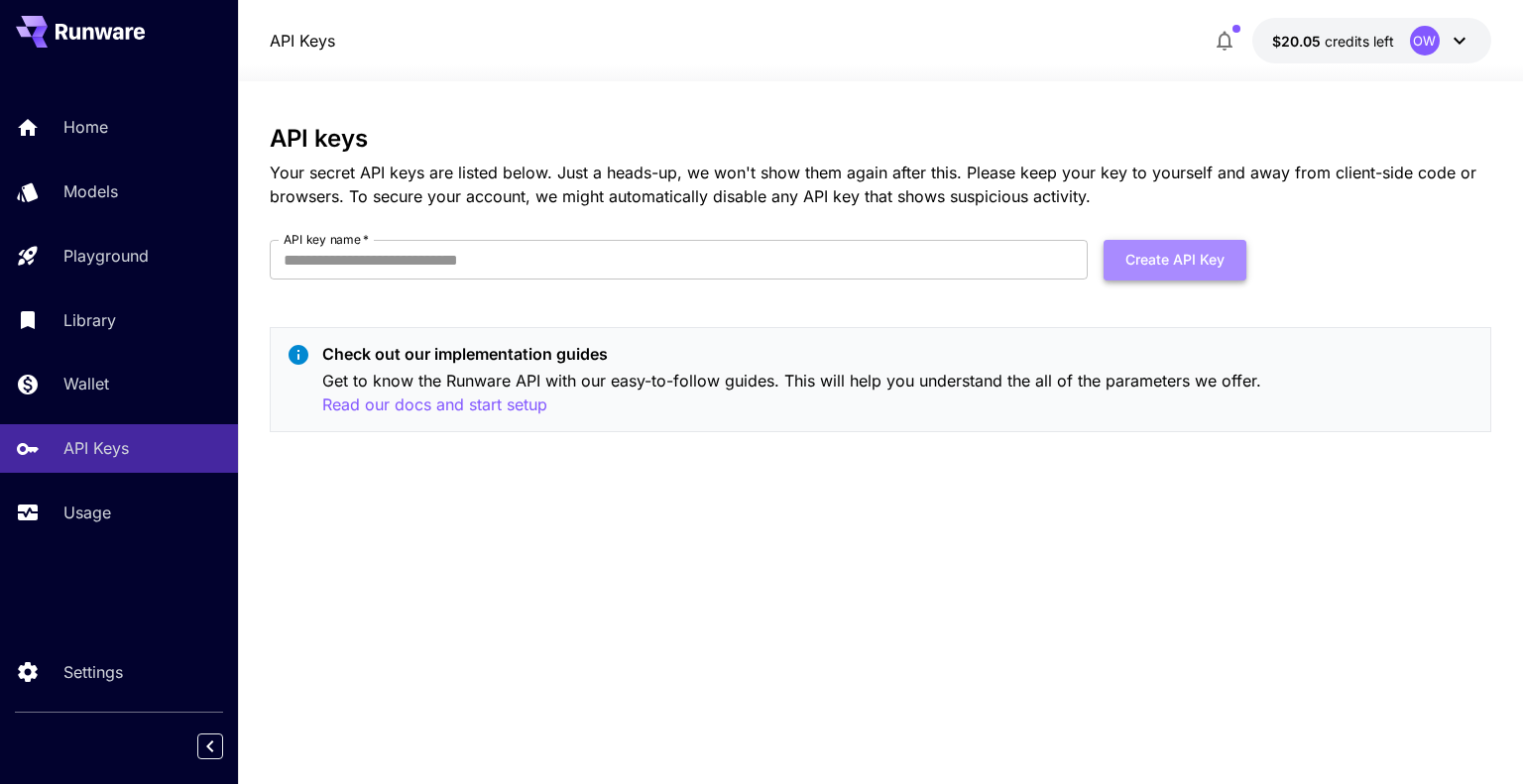 click on "Create API Key" at bounding box center [1175, 260] 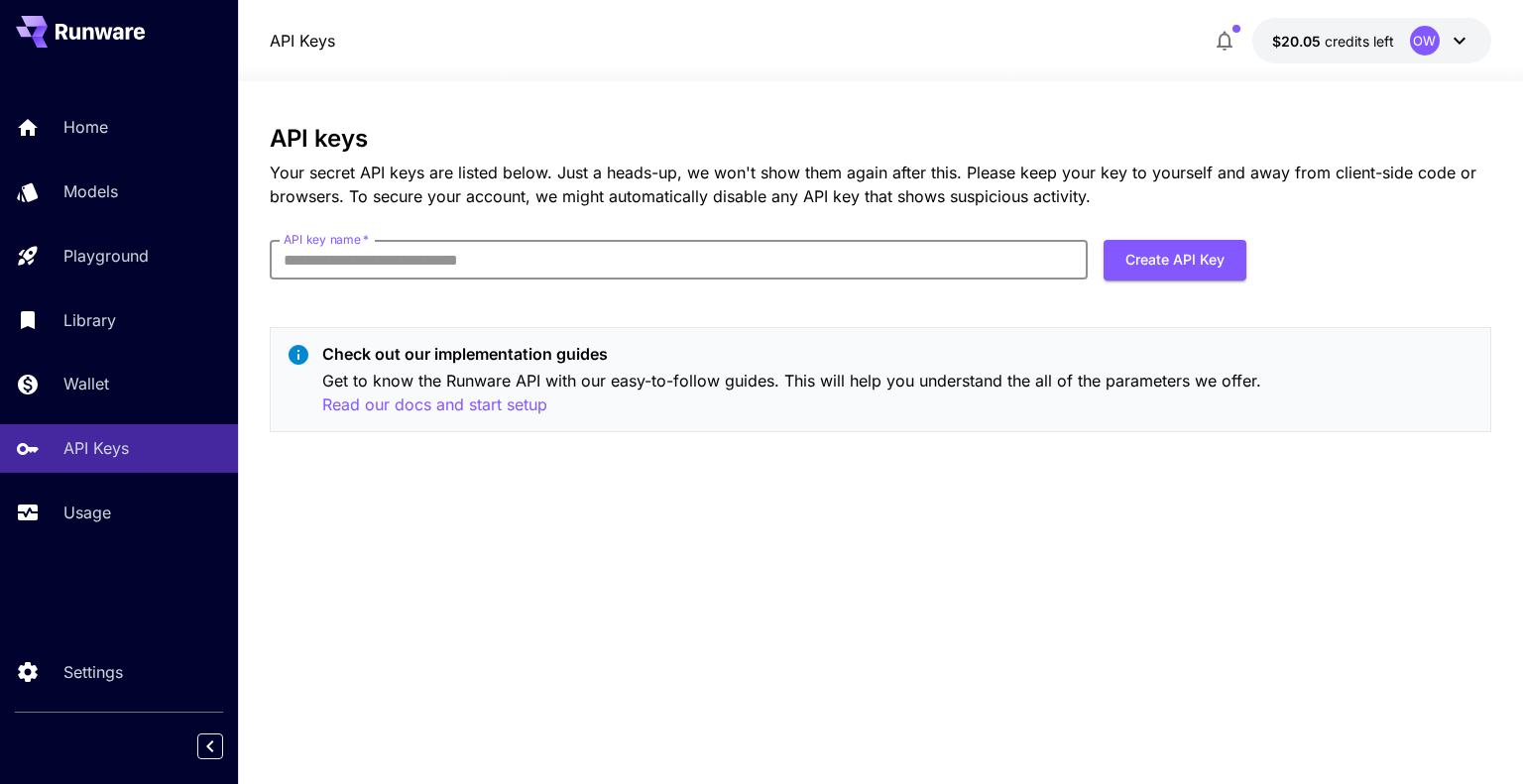 click on "API key name   *" at bounding box center (678, 260) 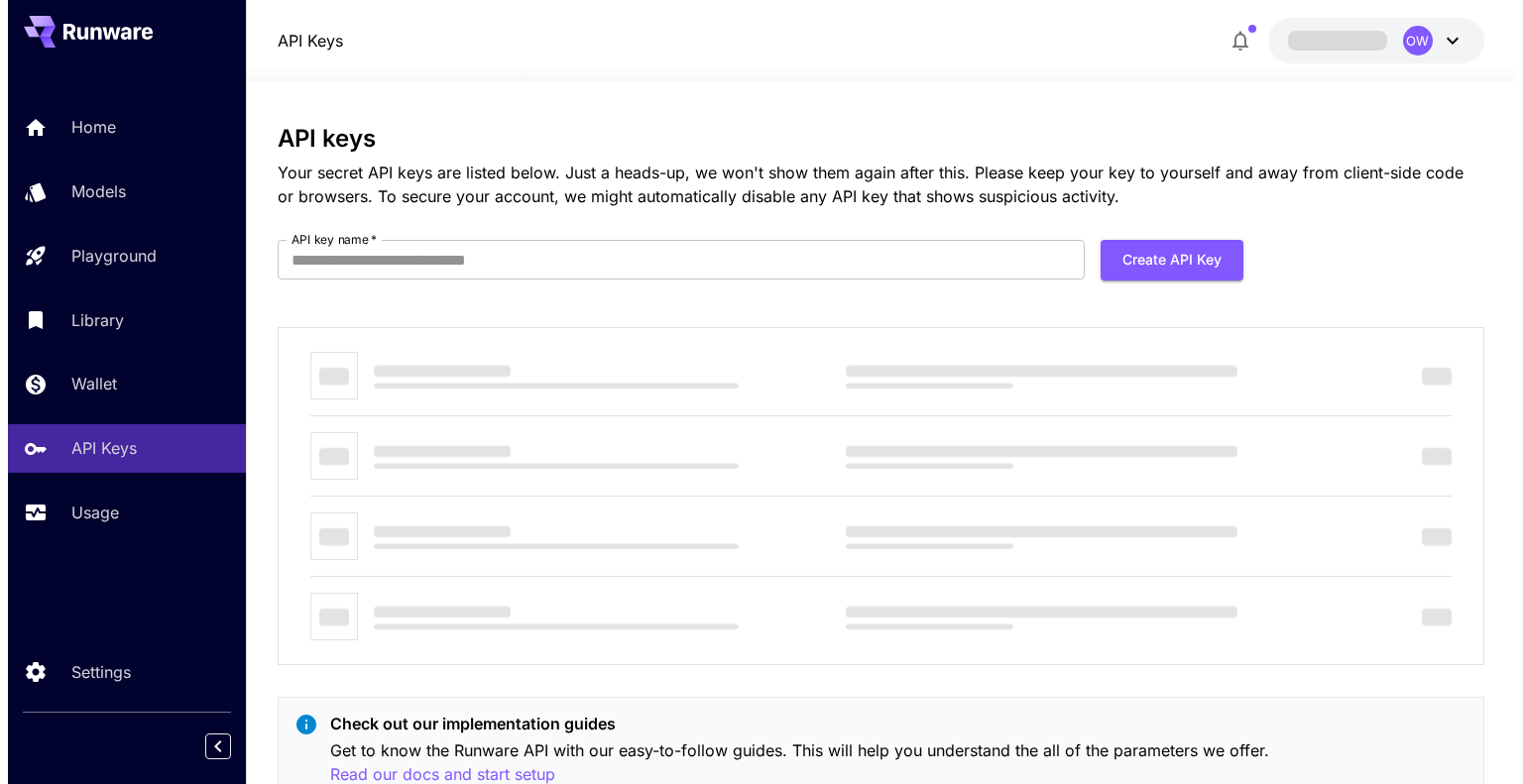 scroll, scrollTop: 0, scrollLeft: 0, axis: both 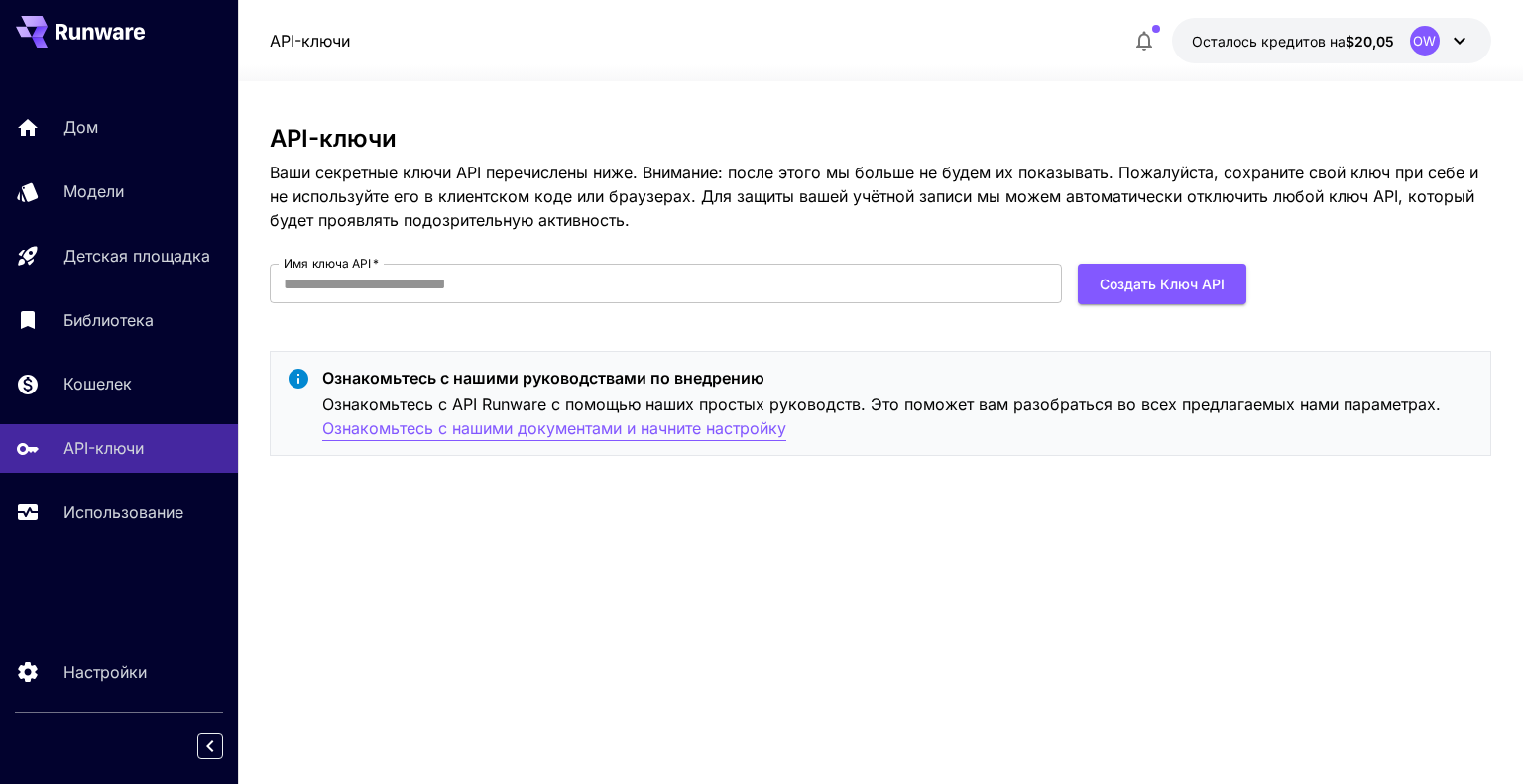 click on "Ознакомьтесь с нашими документами и начните настройку" at bounding box center (554, 428) 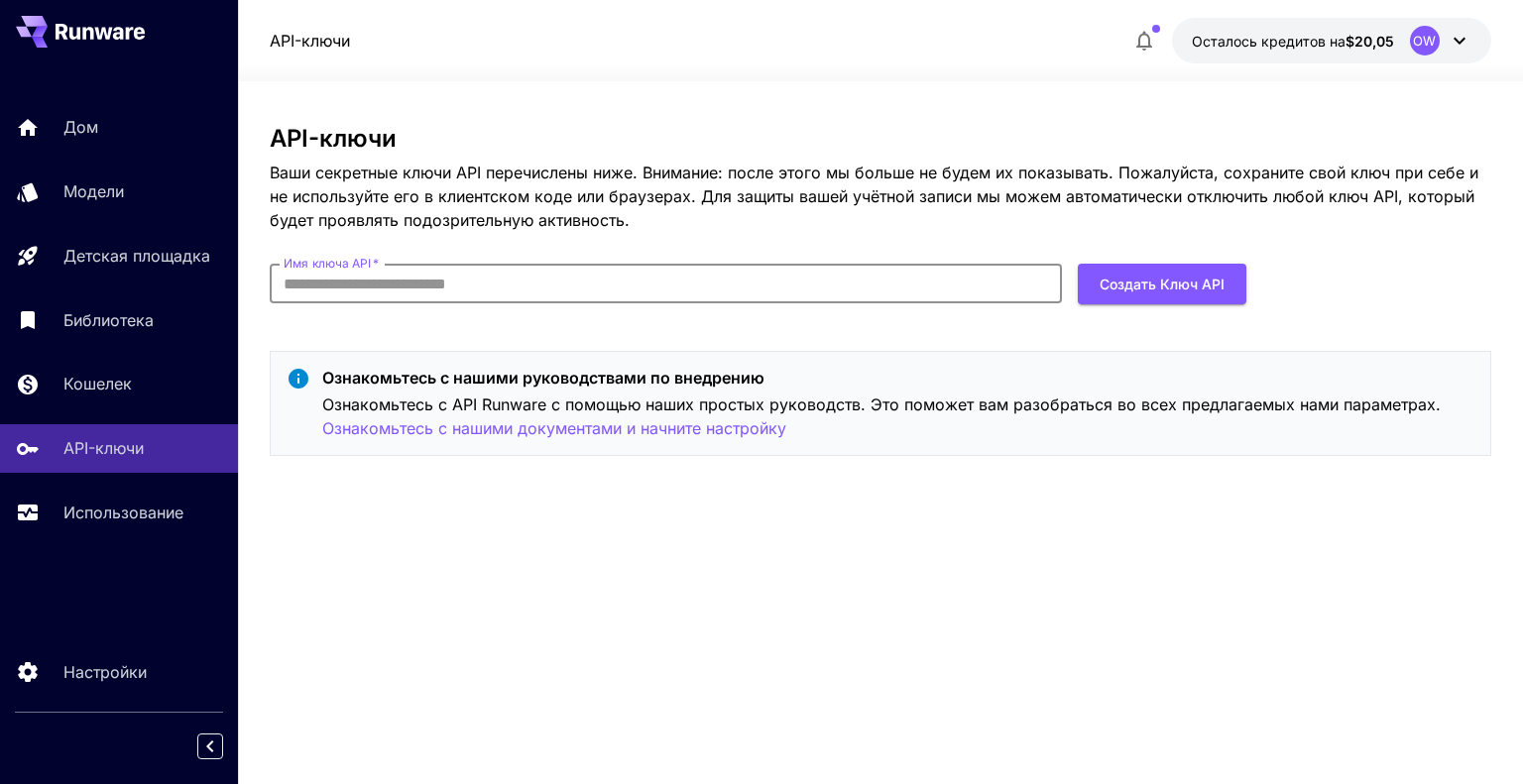 click on "Имя ключа API    *" at bounding box center (665, 283) 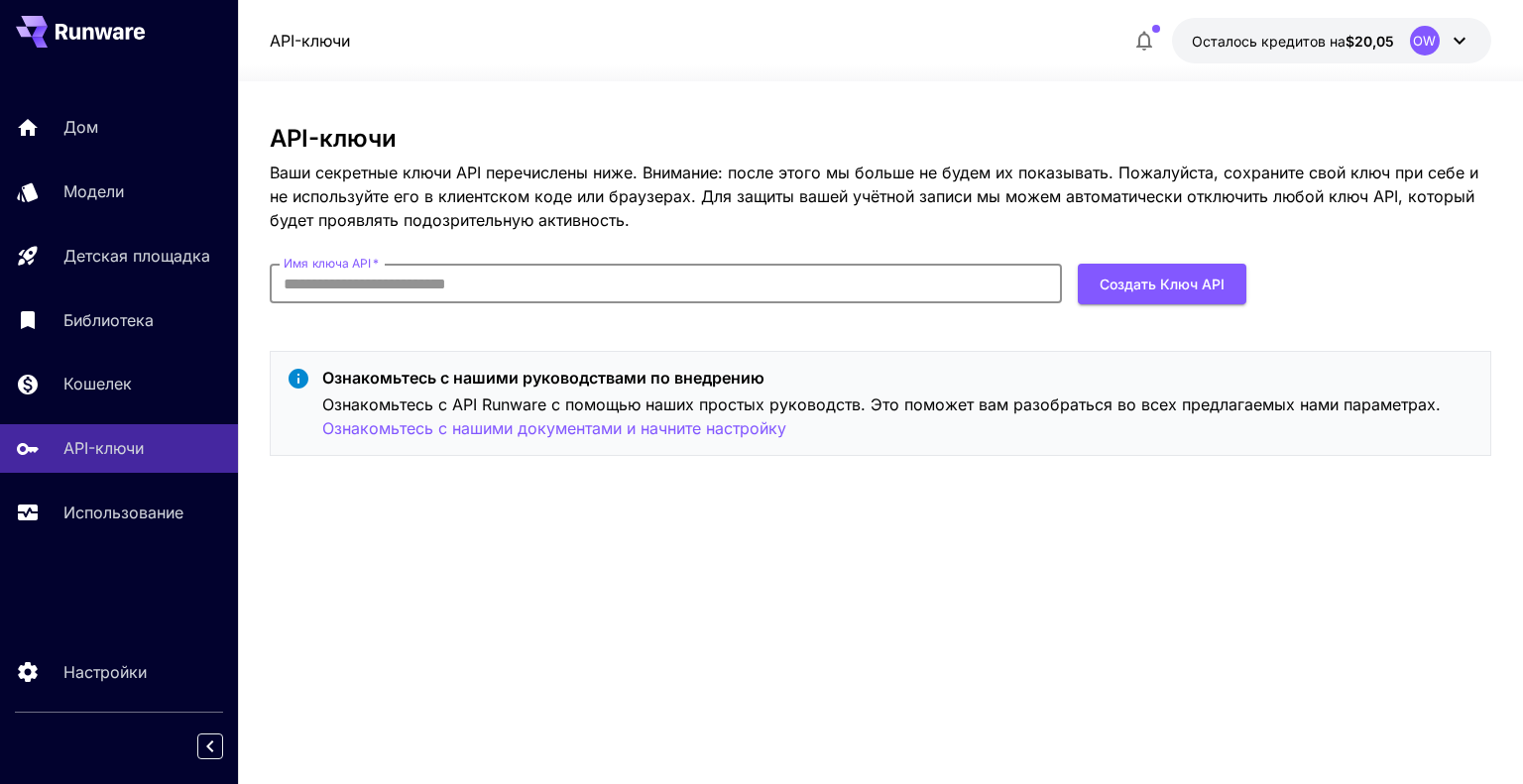 type on "**********" 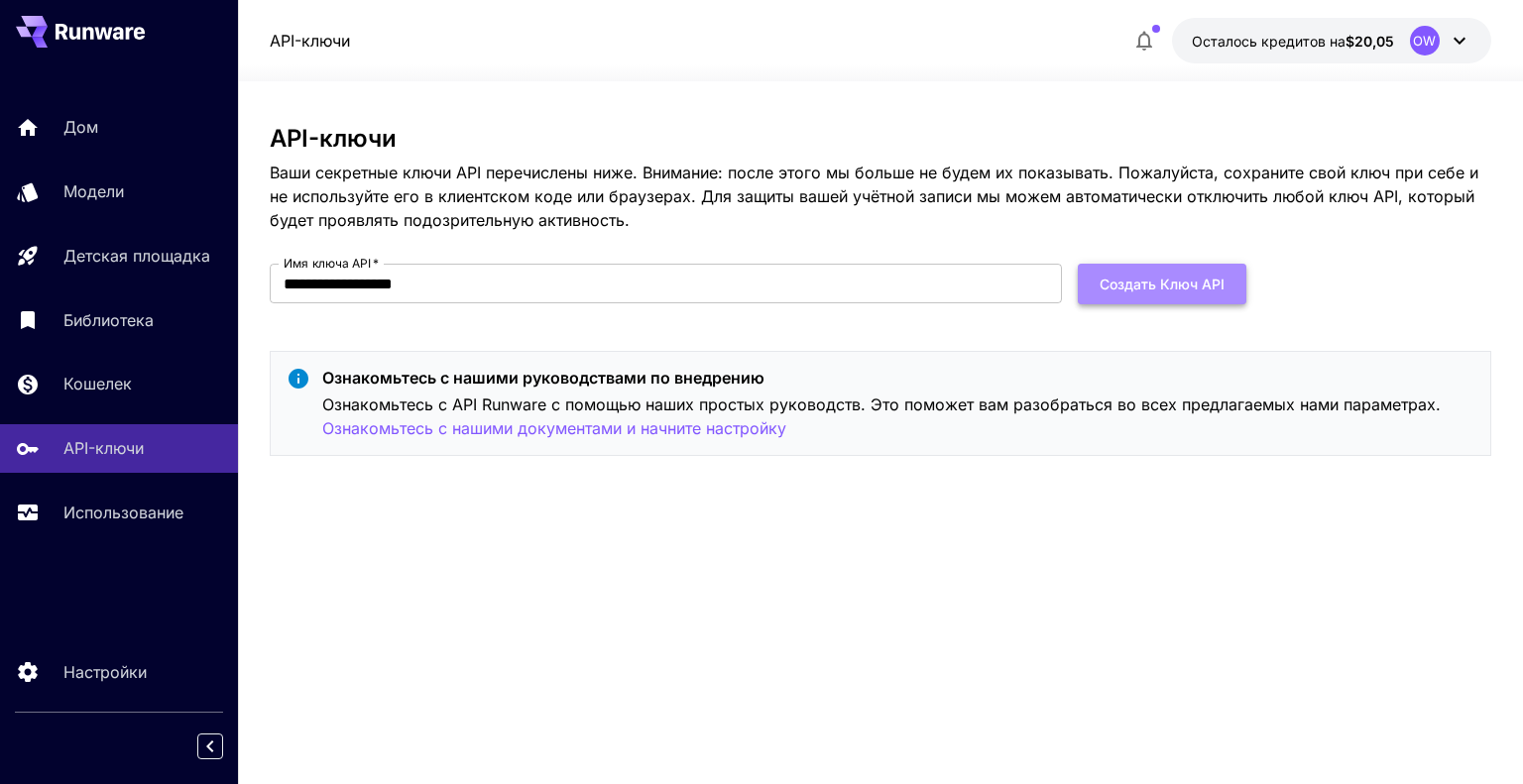 click on "Создать ключ API" at bounding box center [1162, 283] 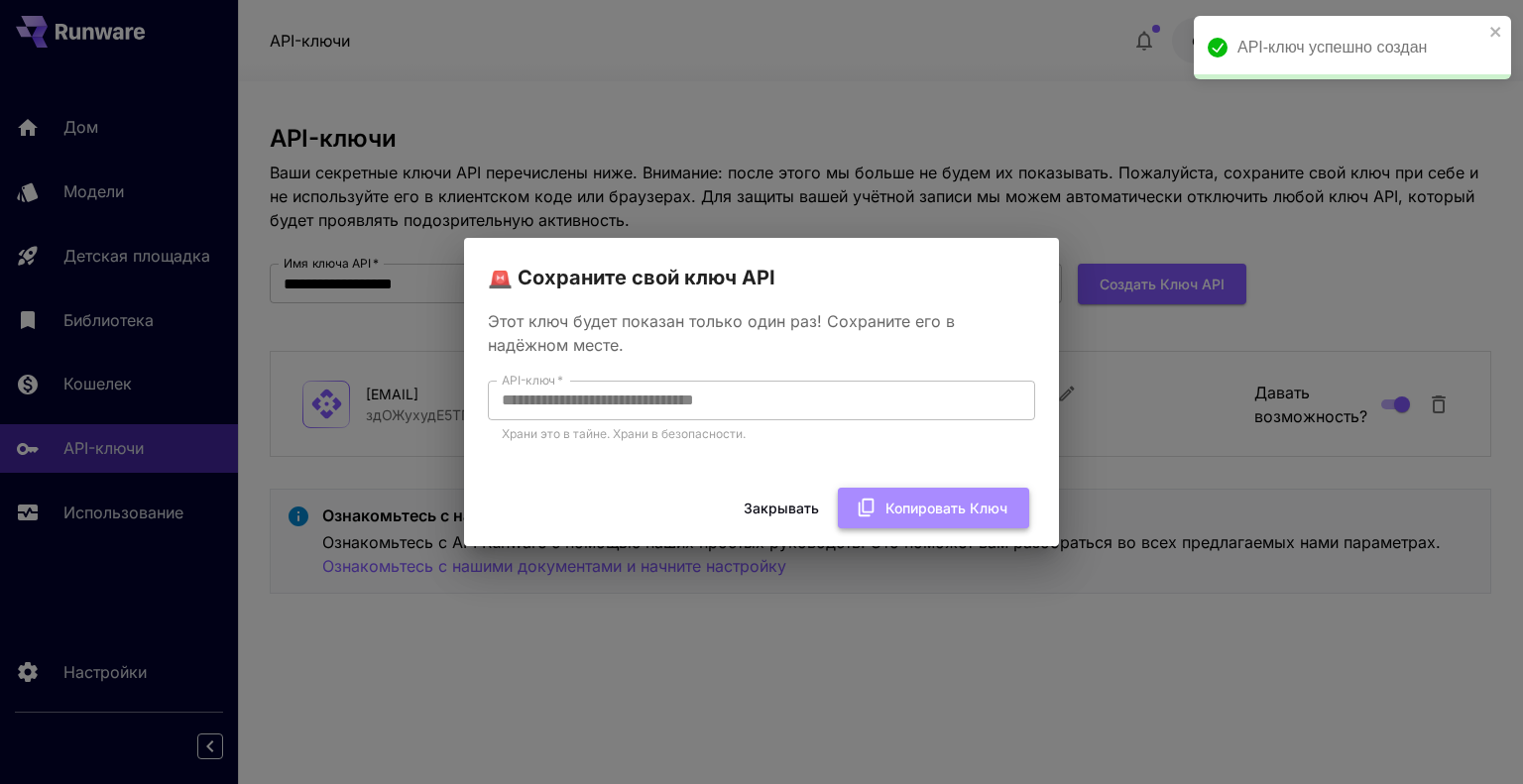 click on "Копировать ключ" at bounding box center [946, 507] 